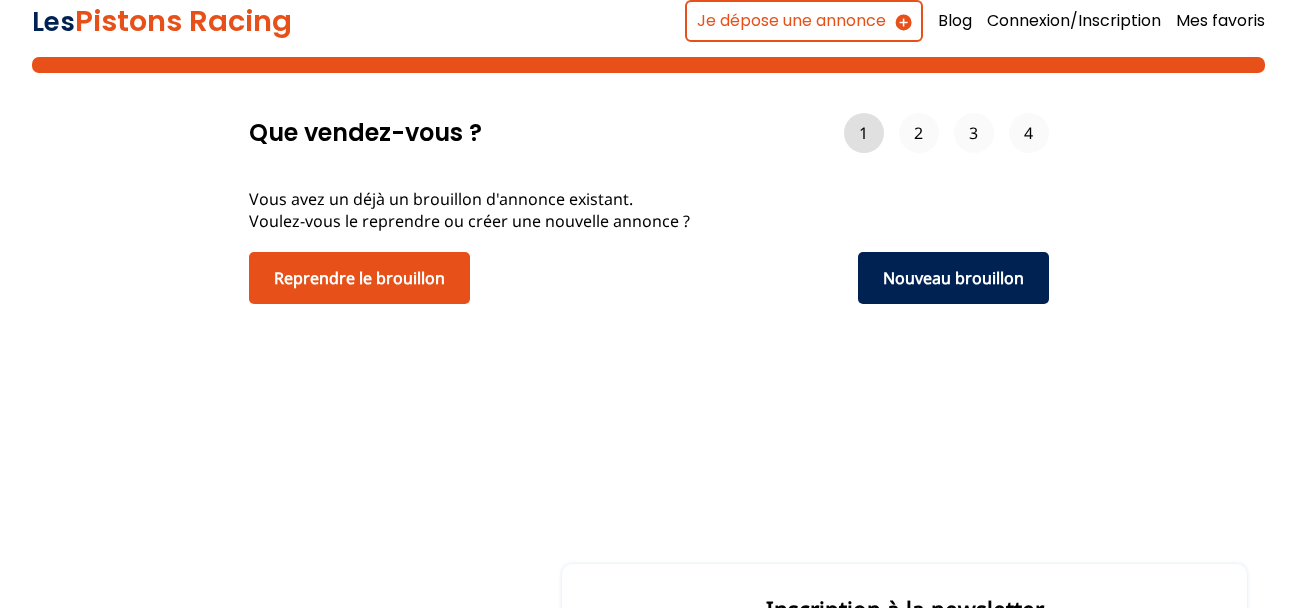 scroll, scrollTop: 0, scrollLeft: 0, axis: both 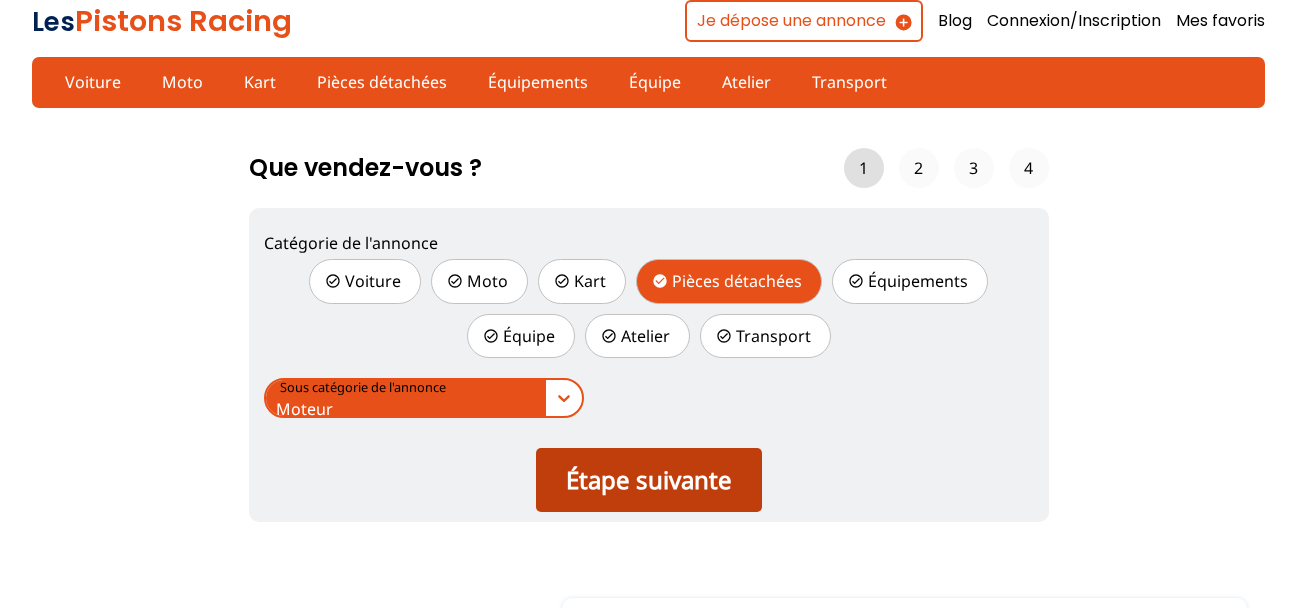 click on "Étape suivante" at bounding box center [649, 480] 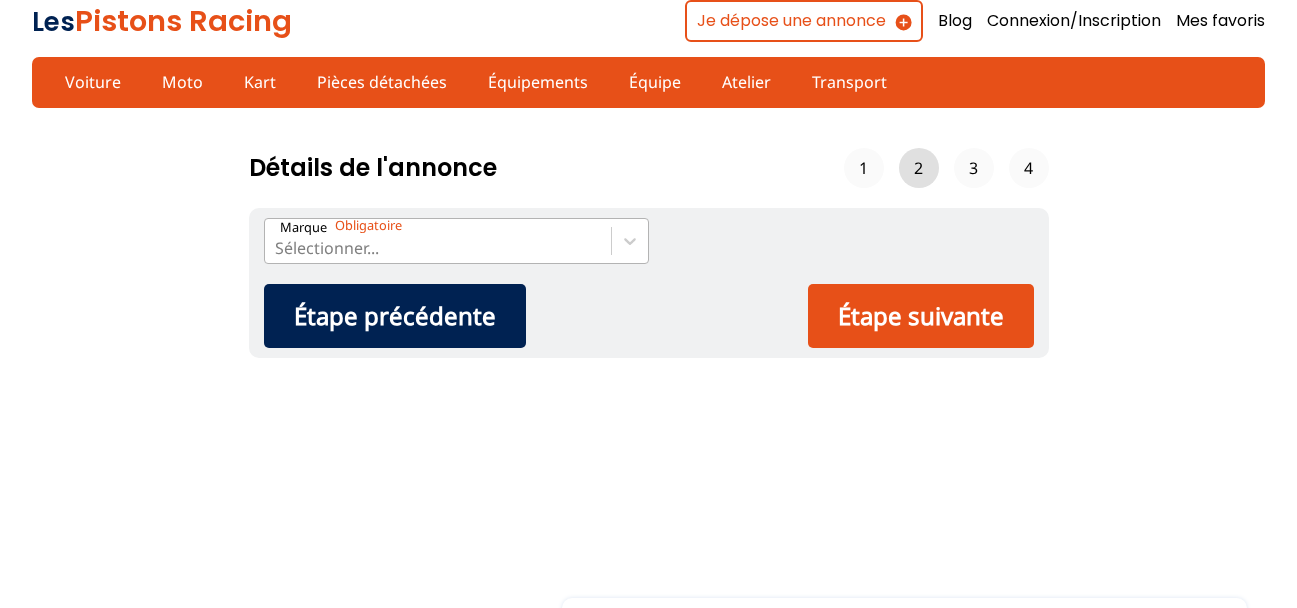 click at bounding box center [438, 248] 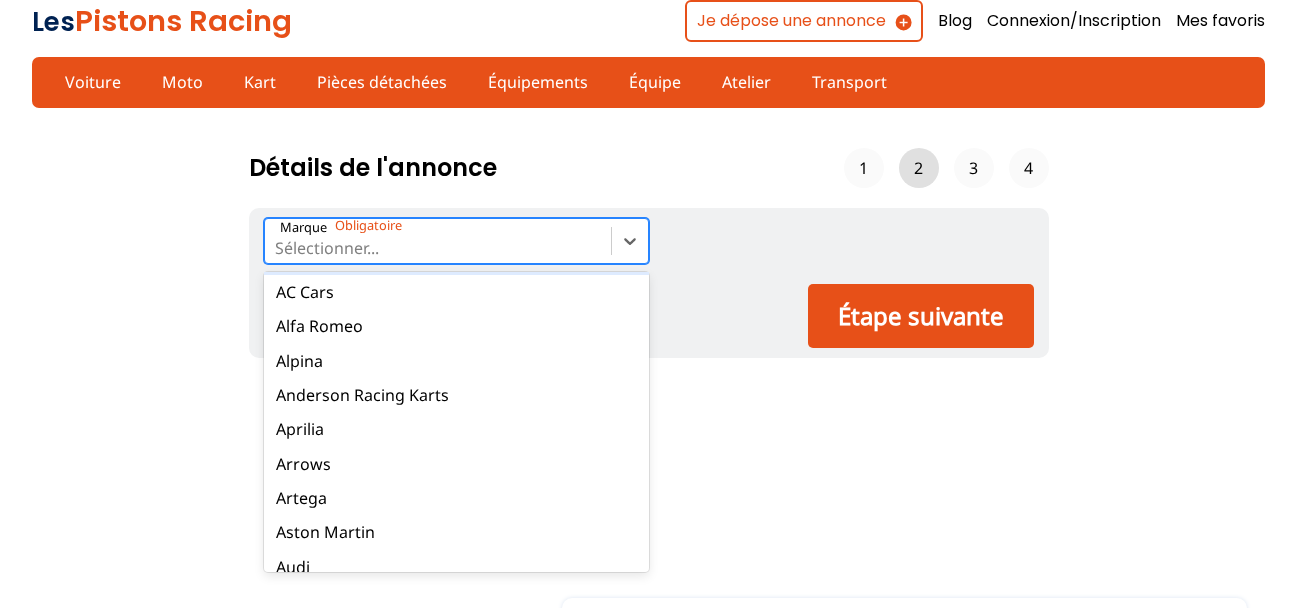 scroll, scrollTop: 380, scrollLeft: 0, axis: vertical 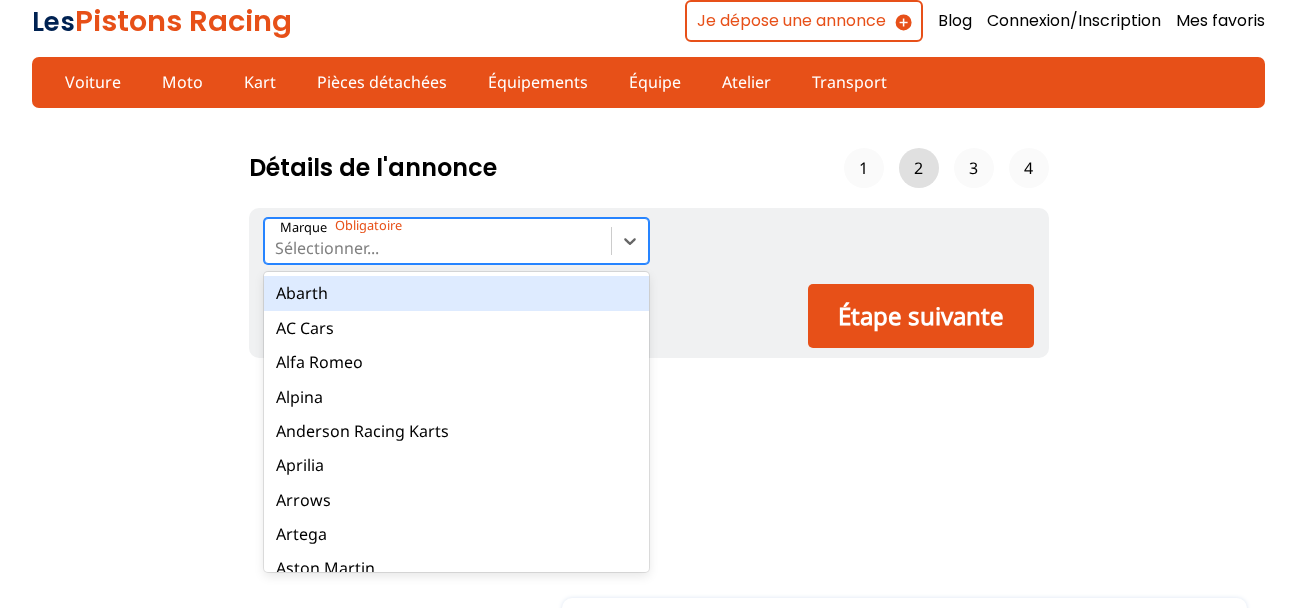 click at bounding box center (438, 248) 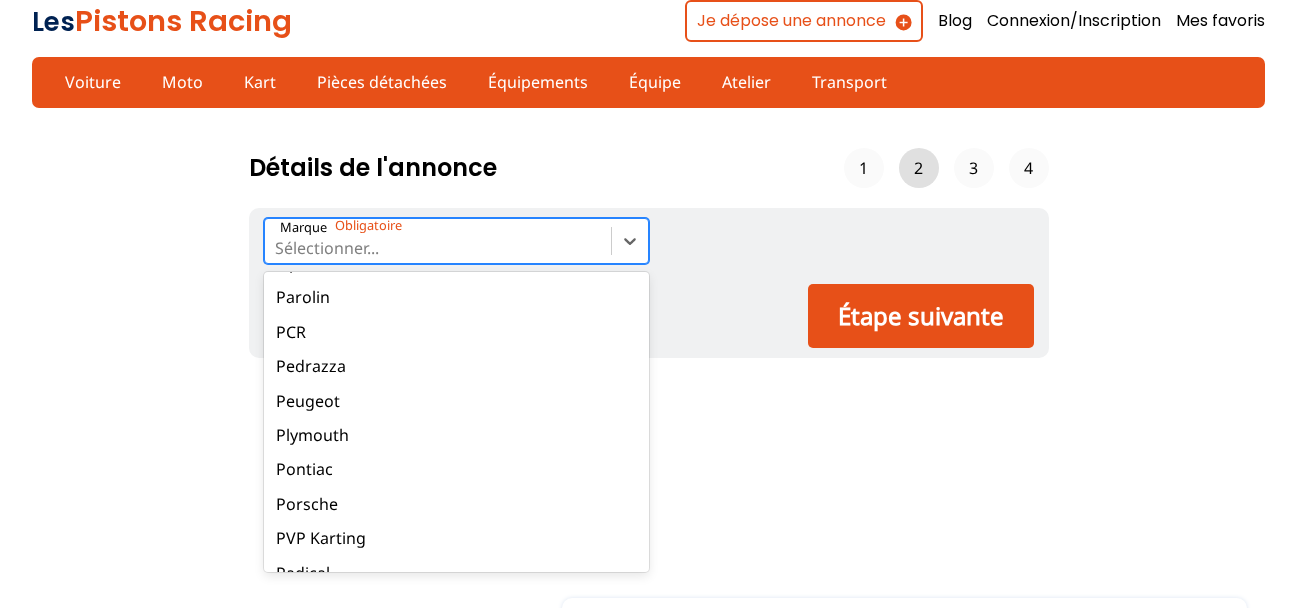 scroll, scrollTop: 3281, scrollLeft: 0, axis: vertical 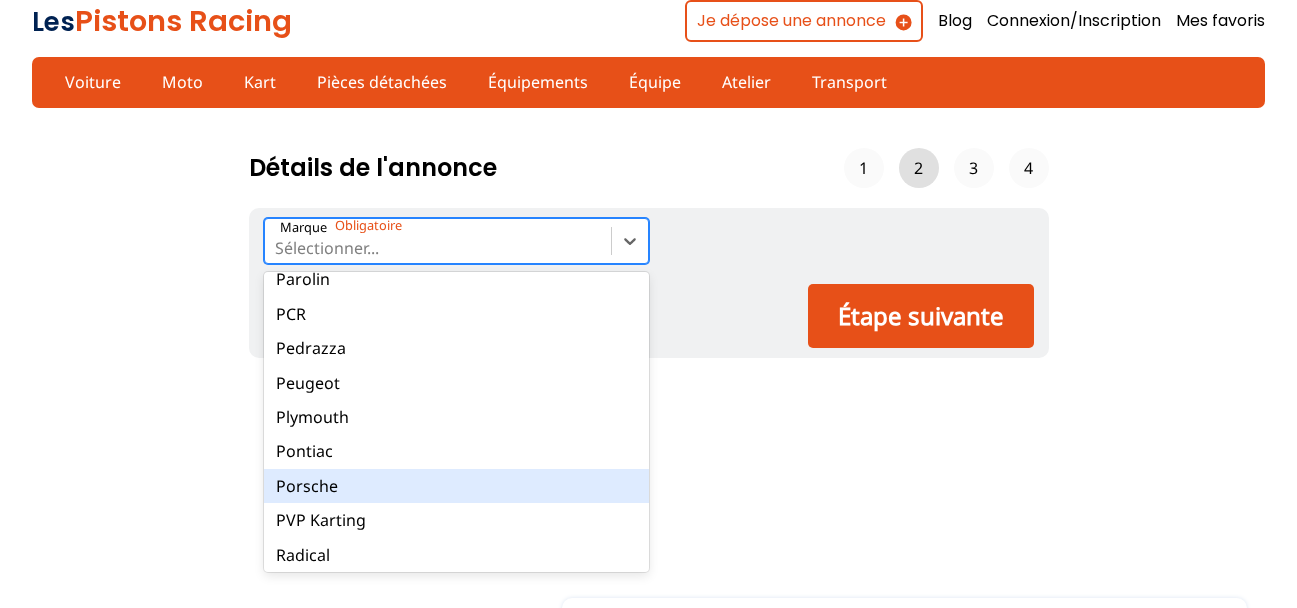 click on "Porsche" at bounding box center (456, 486) 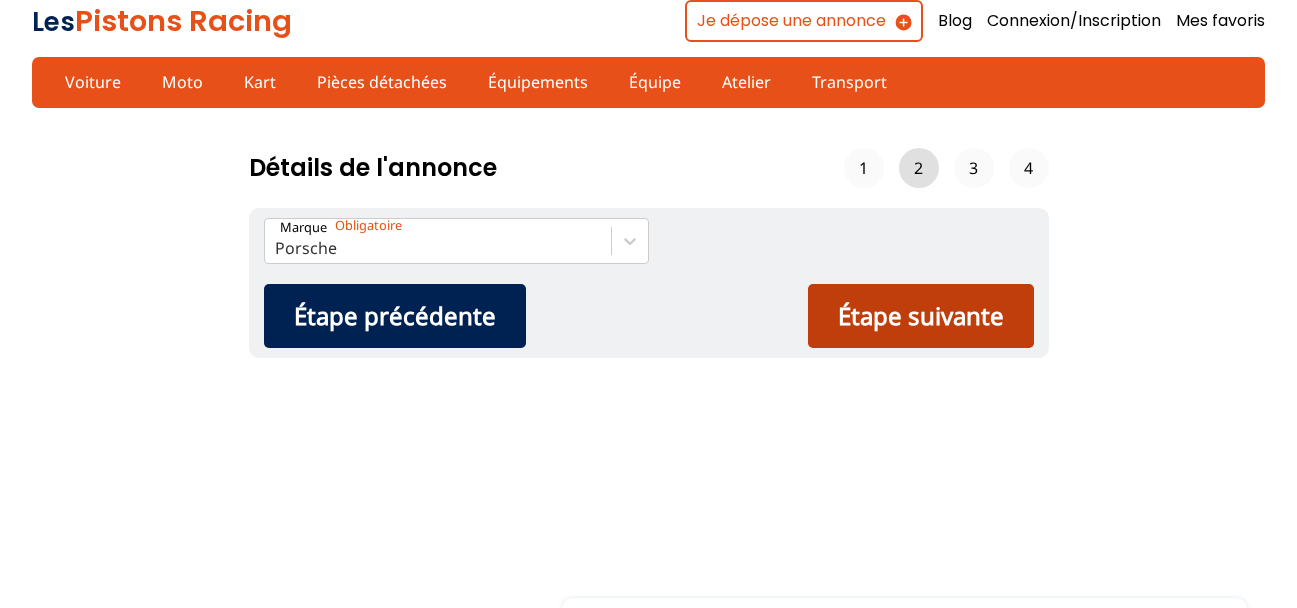 click on "Étape suivante" at bounding box center (921, 316) 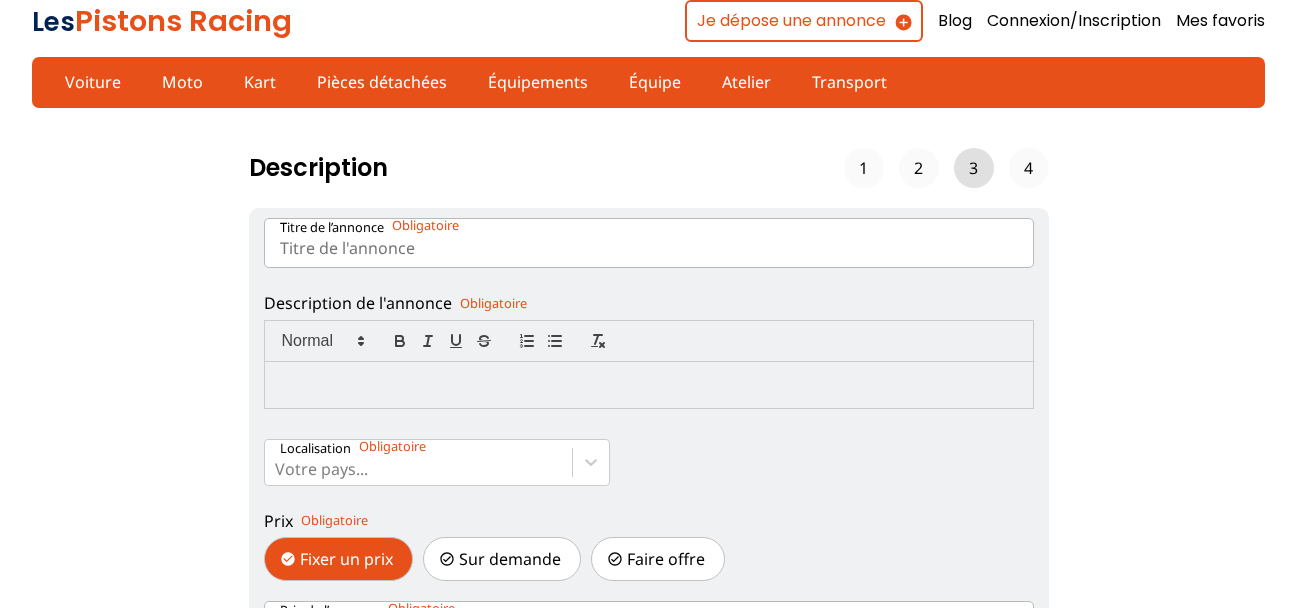 paste on "Porsche Aluminum Engine Case early 1965 911/01 Sandcast 900571 Block SWB 901 911" 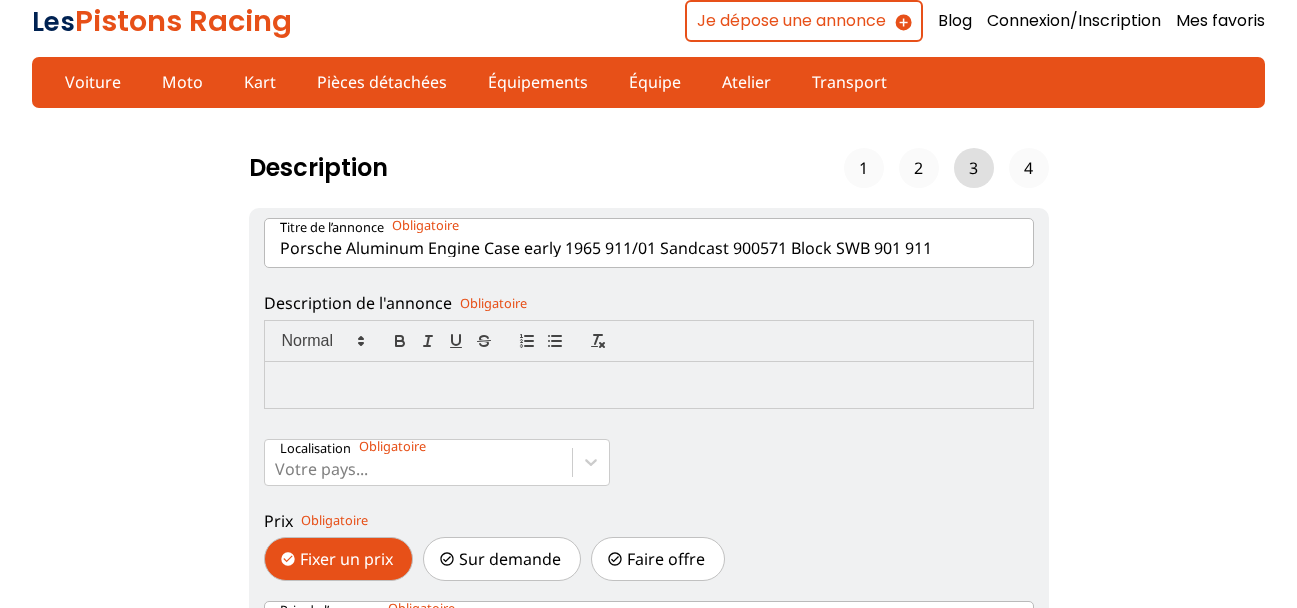 type on "Porsche Aluminum Engine Case early 1965 911/01 Sandcast 900571 Block SWB 901 911" 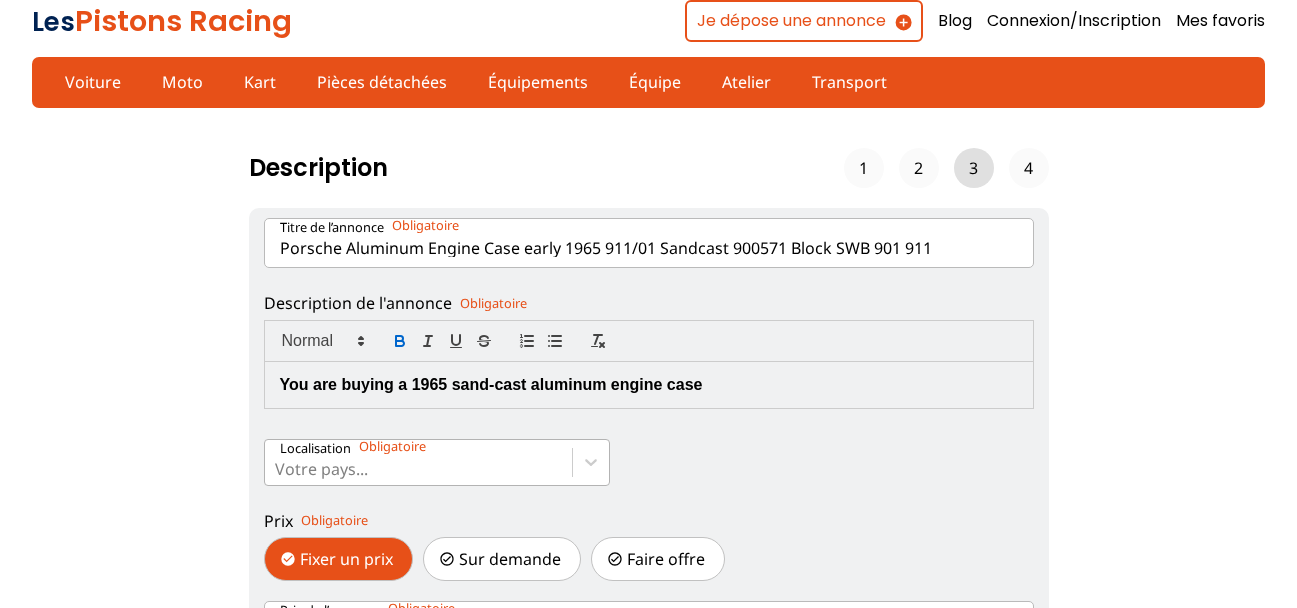 click on "Votre pays..." at bounding box center [437, 462] 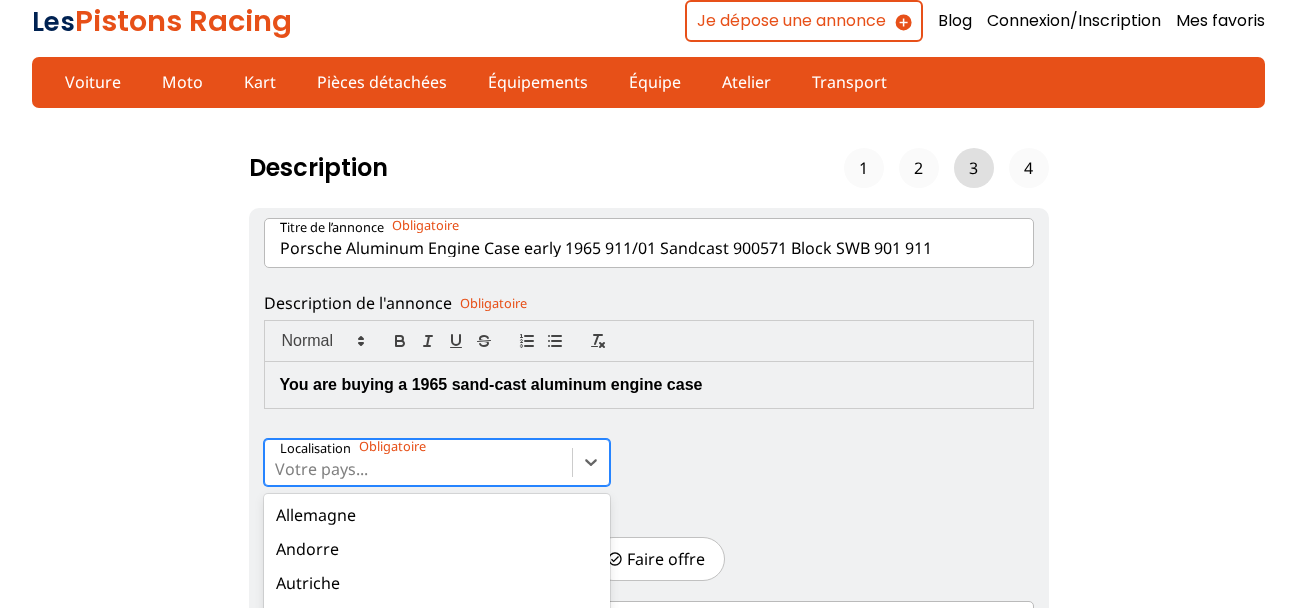 scroll, scrollTop: 193, scrollLeft: 0, axis: vertical 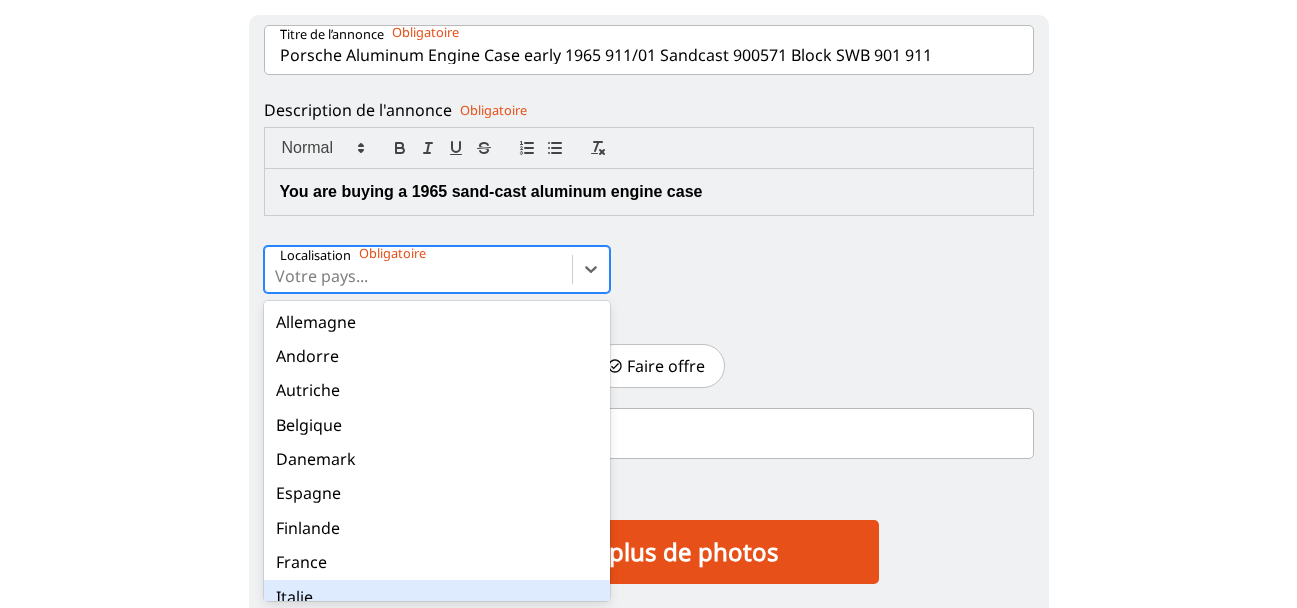 click on "Italie" at bounding box center [437, 597] 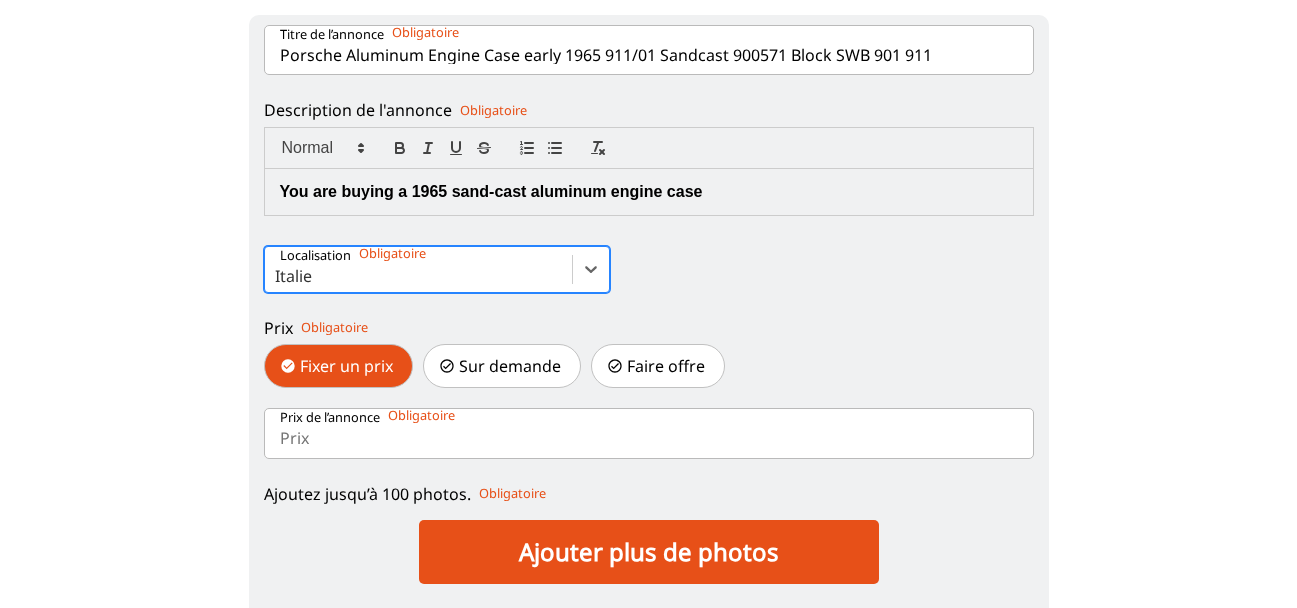 click on "Prix de l’annonce" at bounding box center [649, 433] 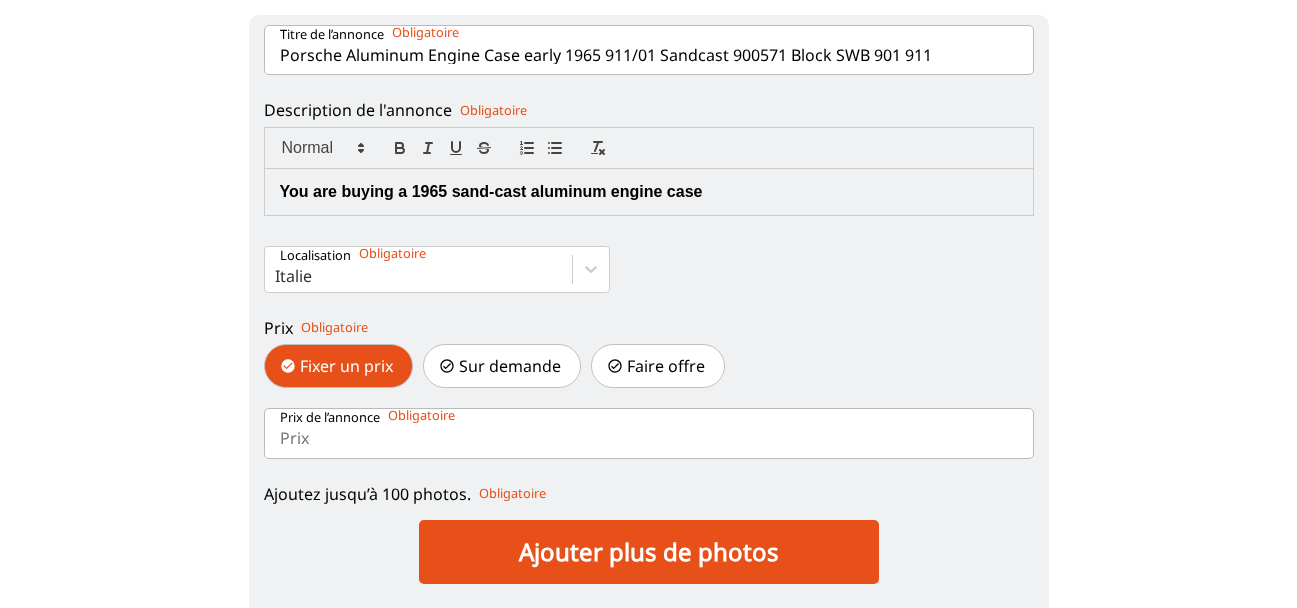 paste on "5" 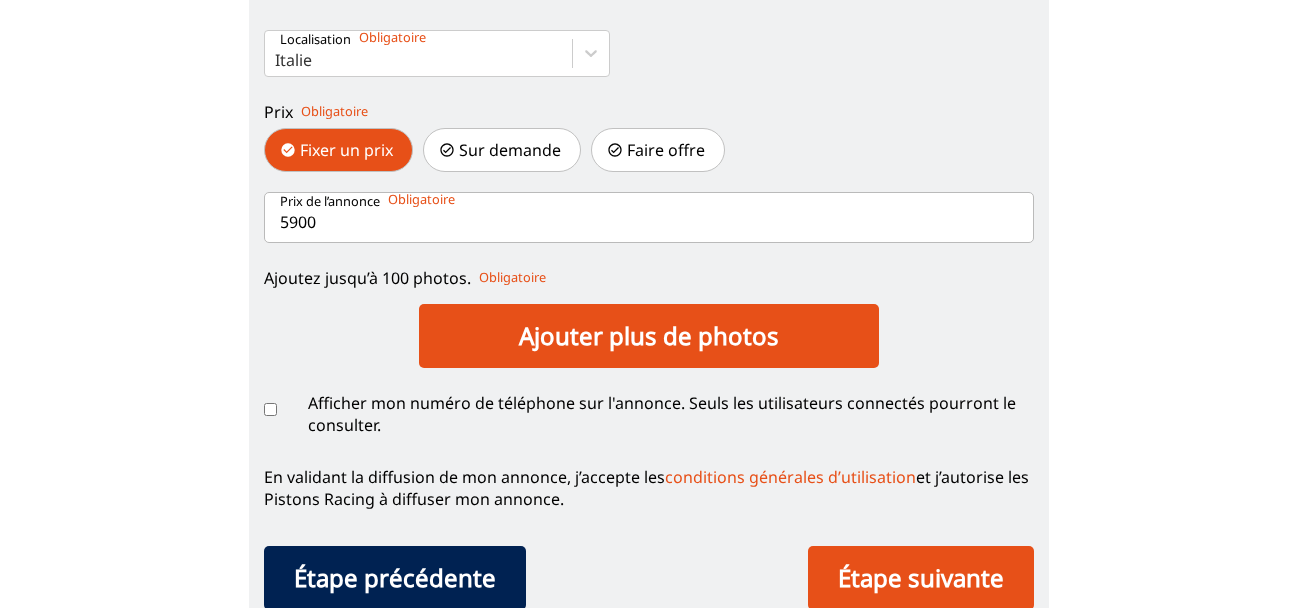 scroll, scrollTop: 478, scrollLeft: 0, axis: vertical 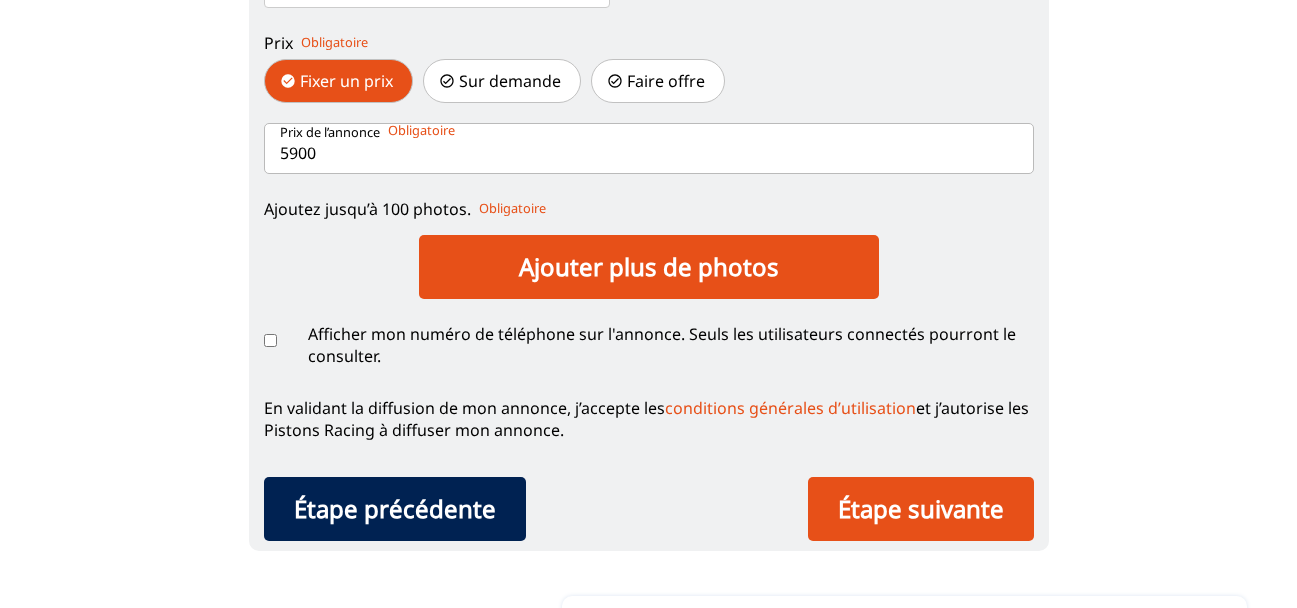 type on "5900" 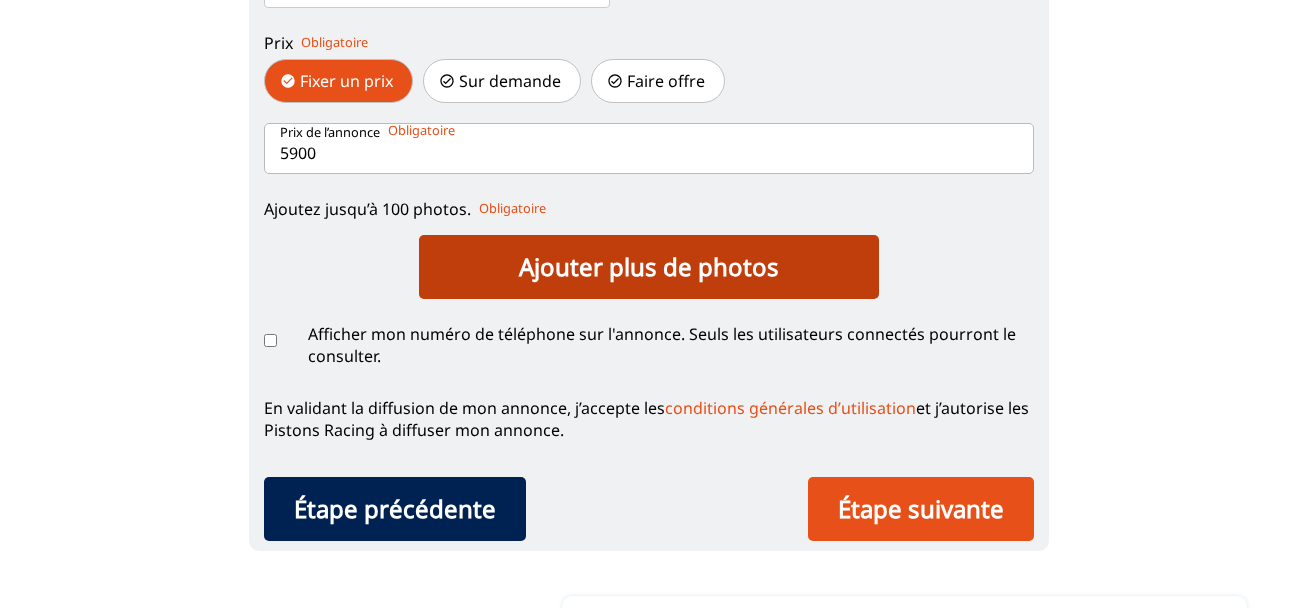 click on "Ajouter plus de photos" at bounding box center (649, 267) 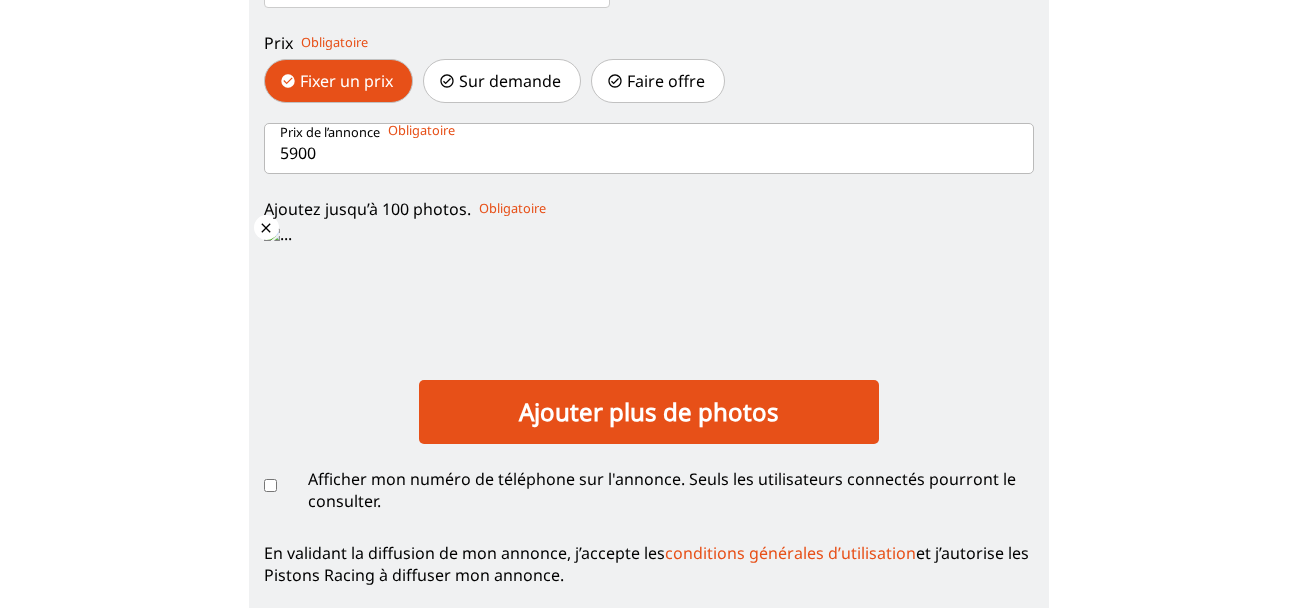 scroll, scrollTop: 646, scrollLeft: 0, axis: vertical 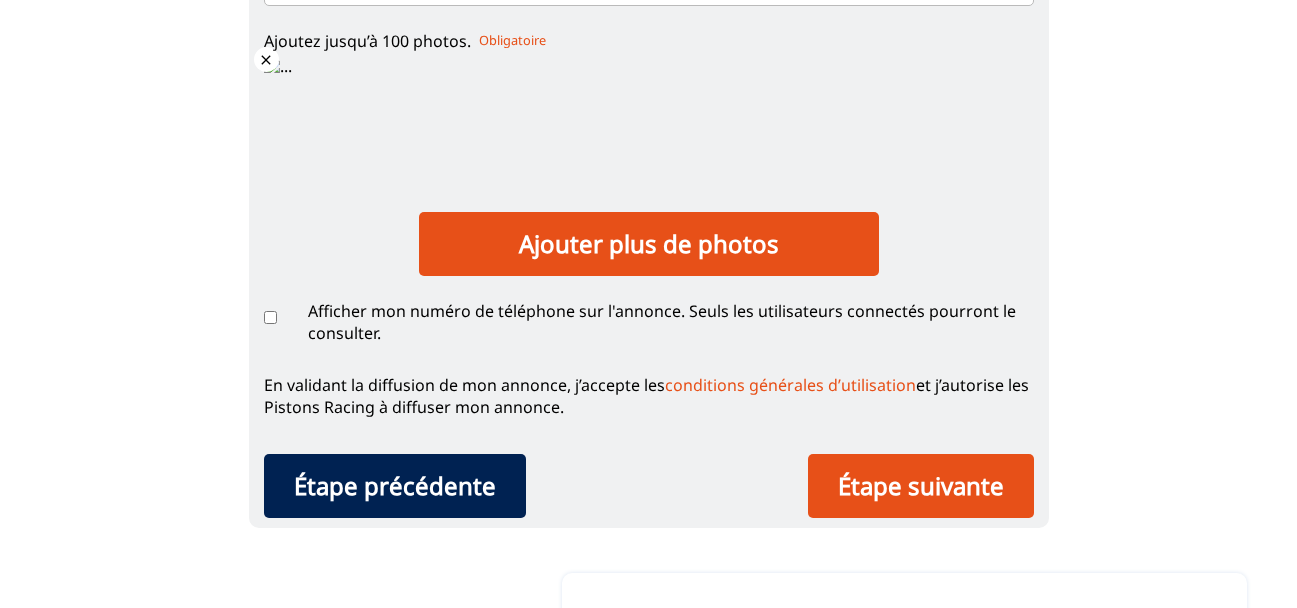 click on "Afficher mon numéro de téléphone sur l'annonce. Seuls les utilisateurs connectés pourront le consulter." at bounding box center (270, 317) 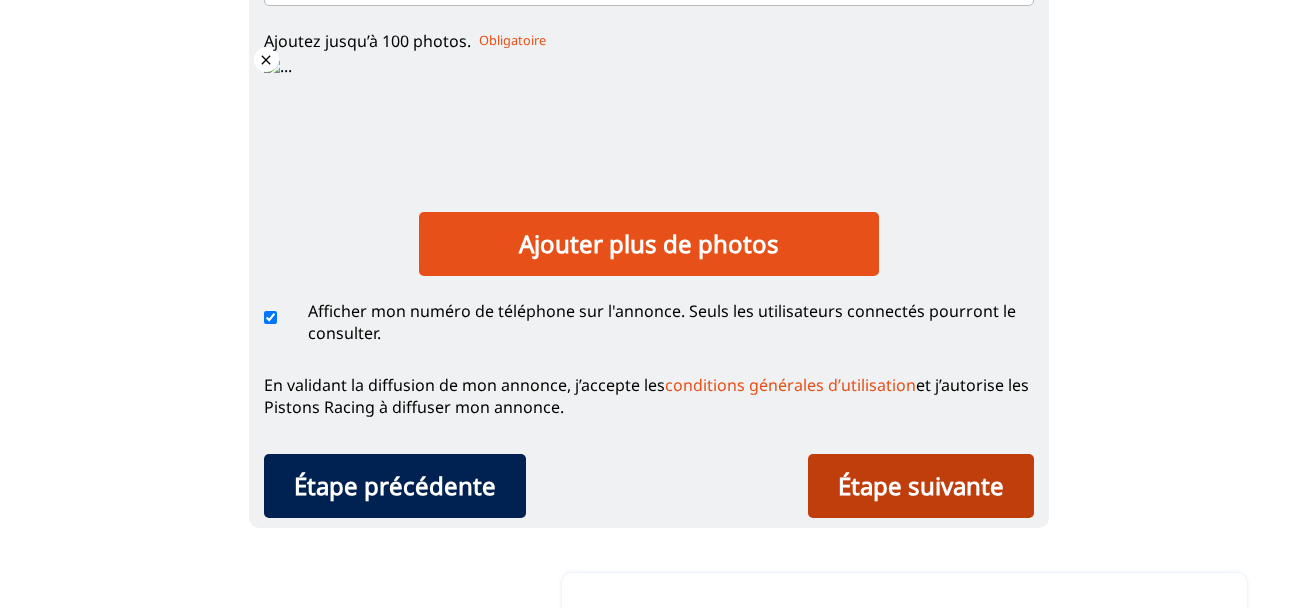 click on "Étape suivante" at bounding box center (921, 486) 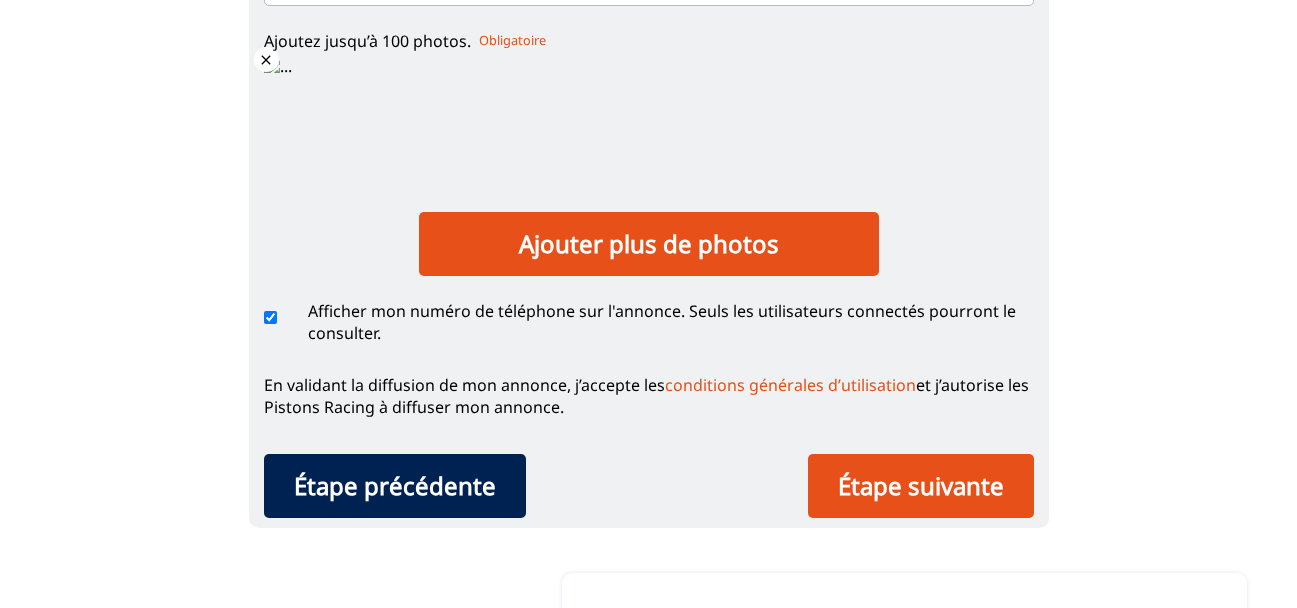 scroll, scrollTop: 0, scrollLeft: 0, axis: both 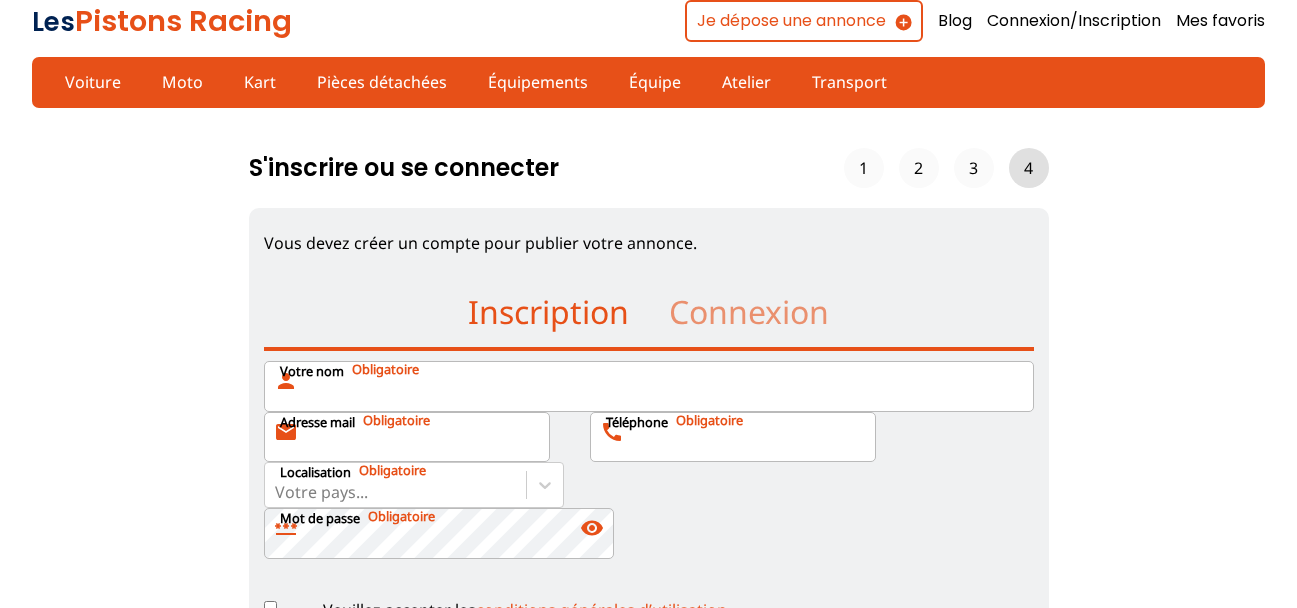 type on "[EMAIL]" 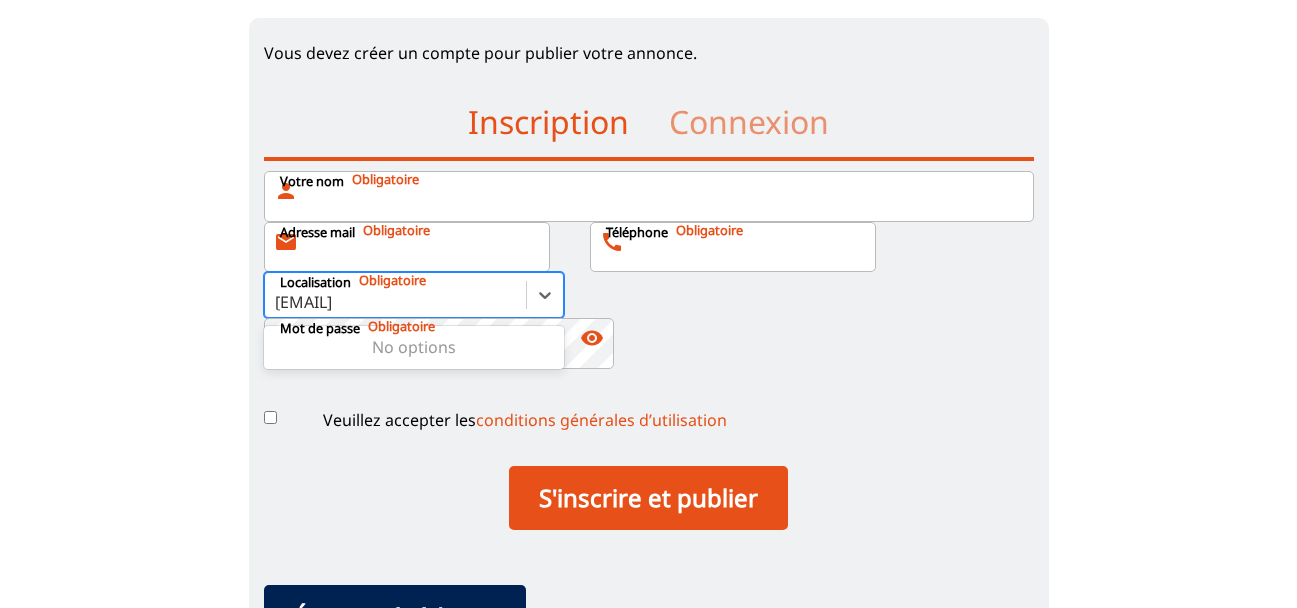 scroll, scrollTop: 250, scrollLeft: 0, axis: vertical 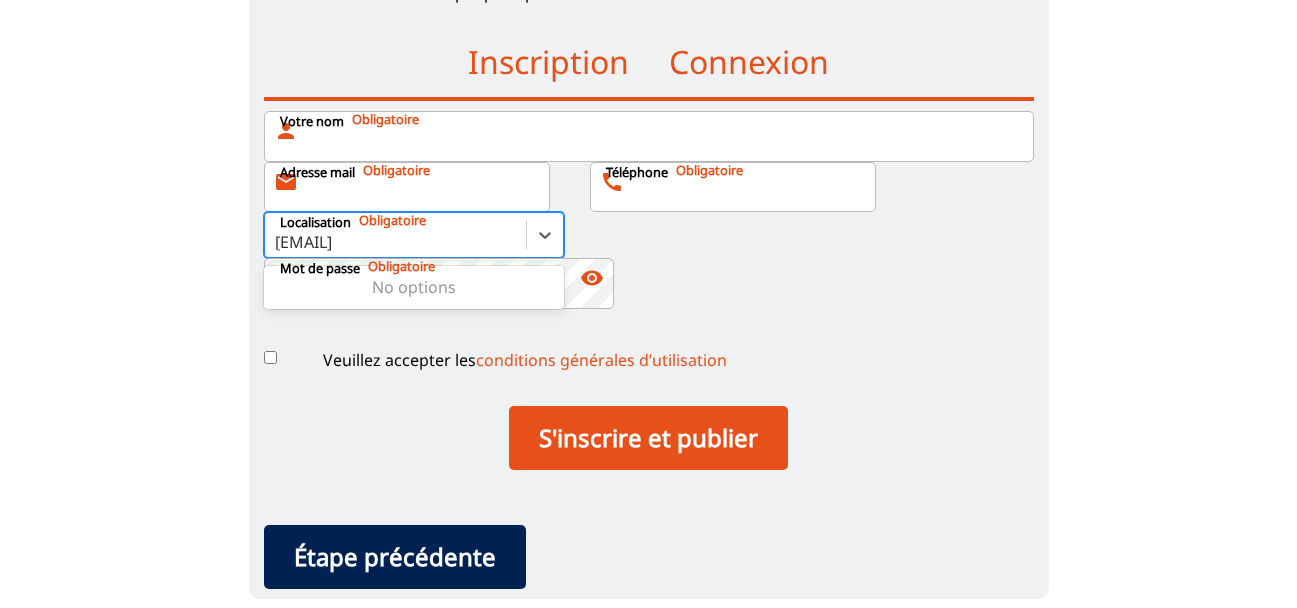 type 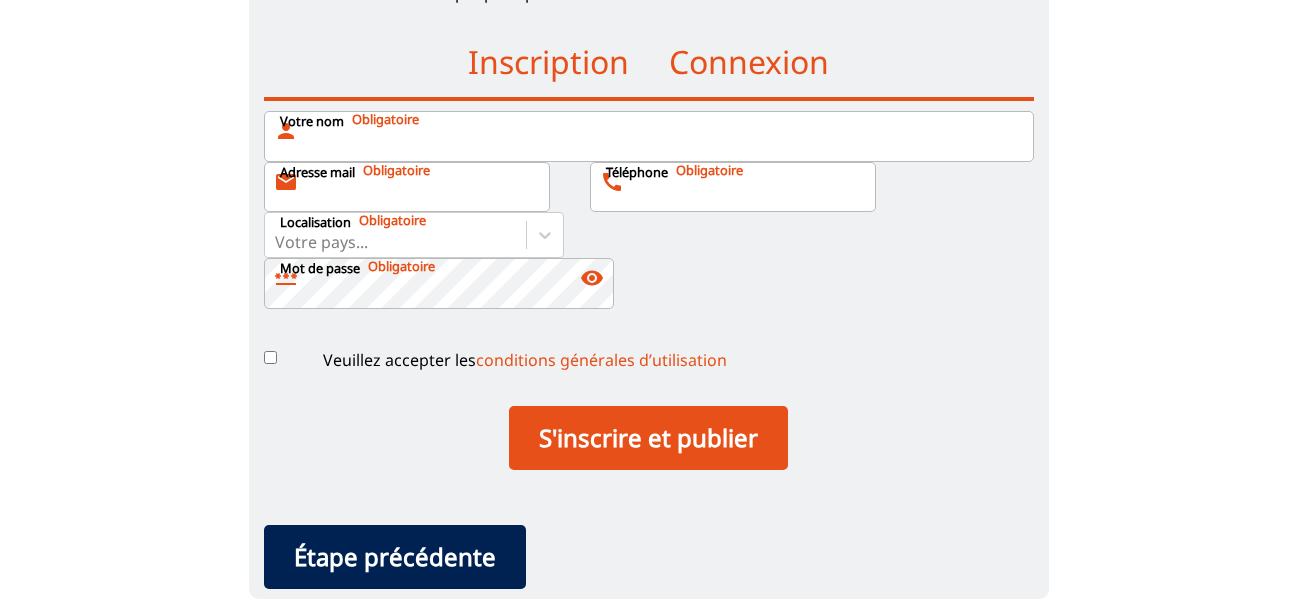 click on "Connexion" at bounding box center [749, 62] 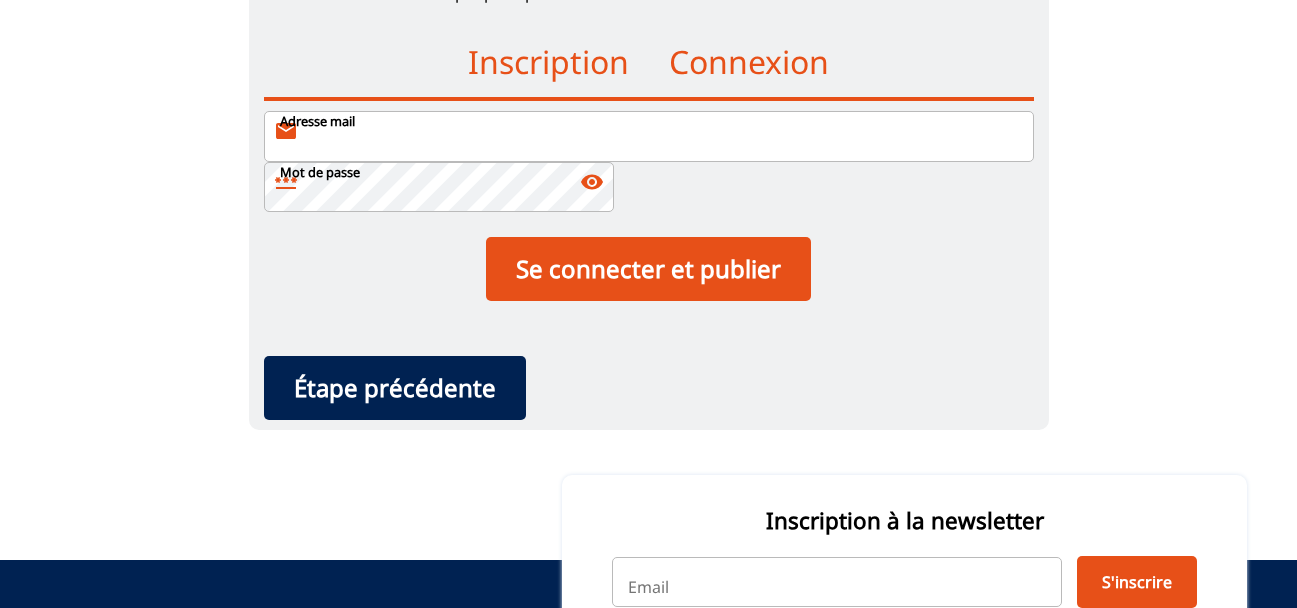 click on "Inscription" at bounding box center (548, 62) 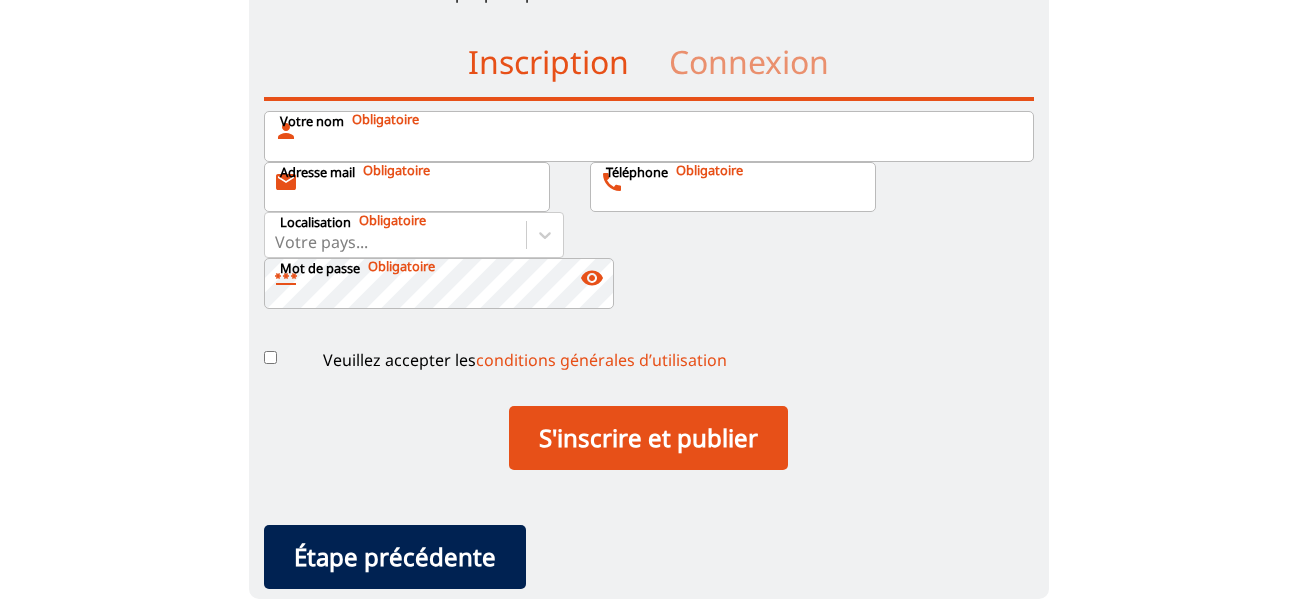 click on "Votre nom person" at bounding box center [649, 136] 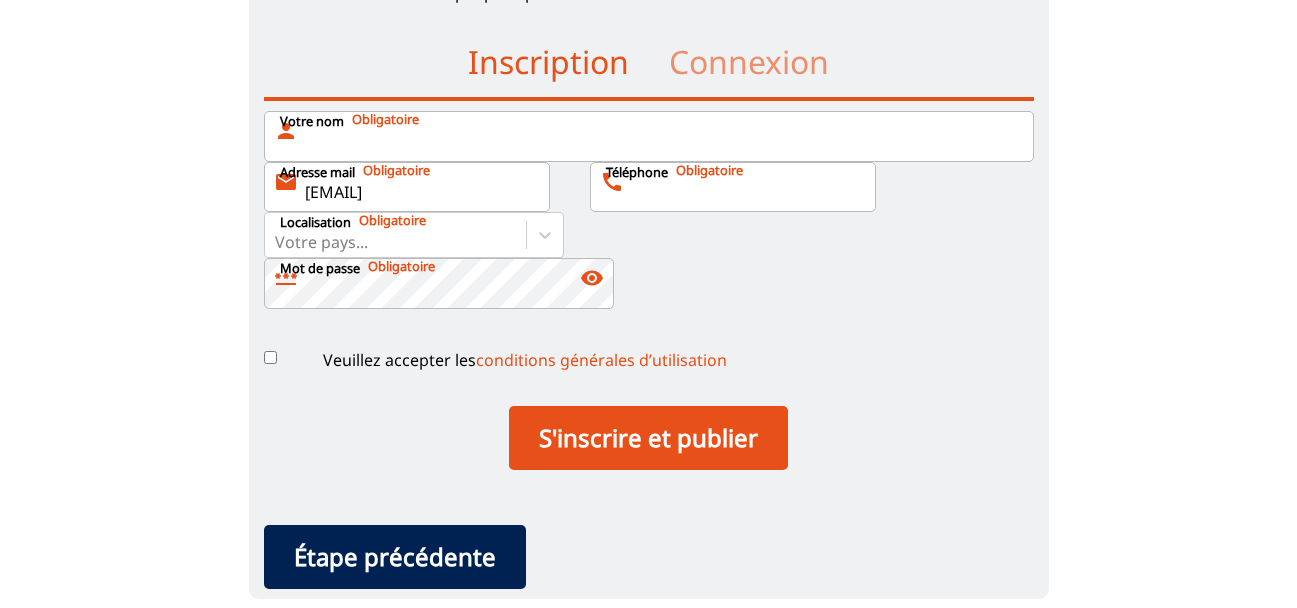 type on "[EMAIL]" 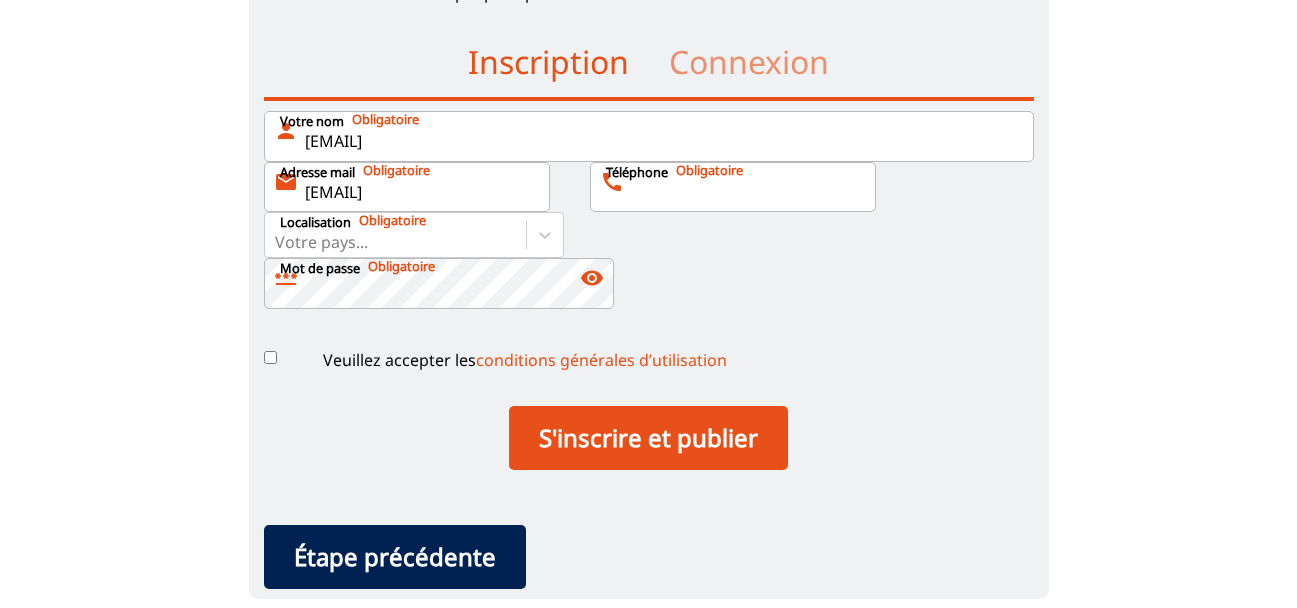 drag, startPoint x: 396, startPoint y: 139, endPoint x: 540, endPoint y: 143, distance: 144.05554 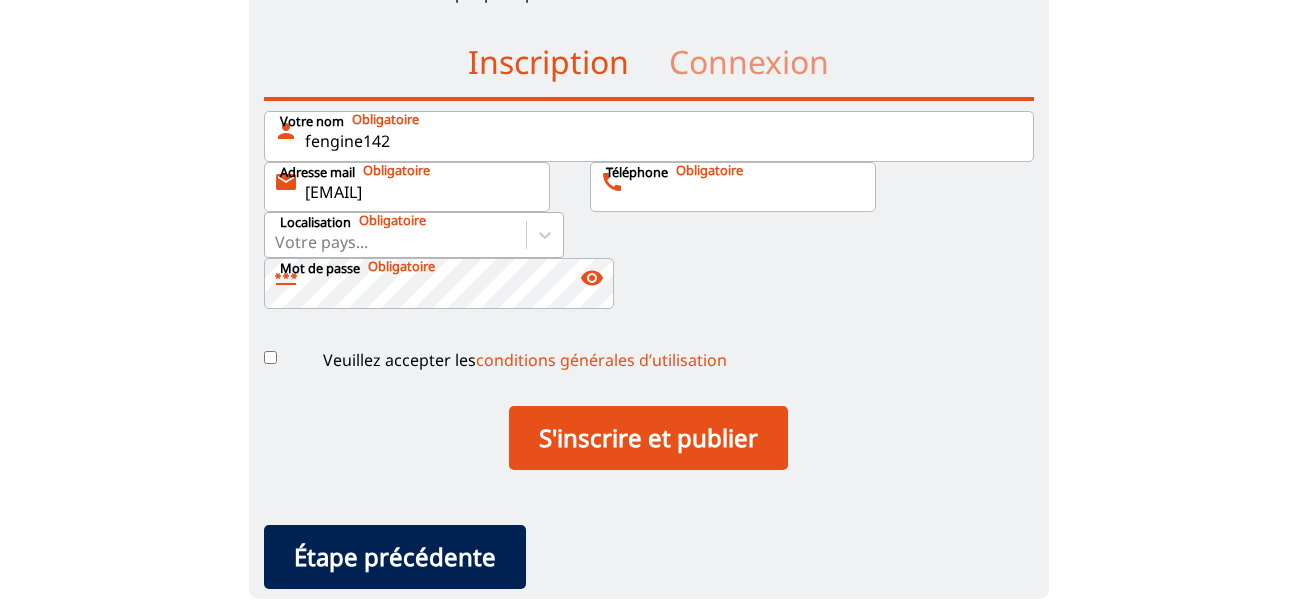type on "fengine142" 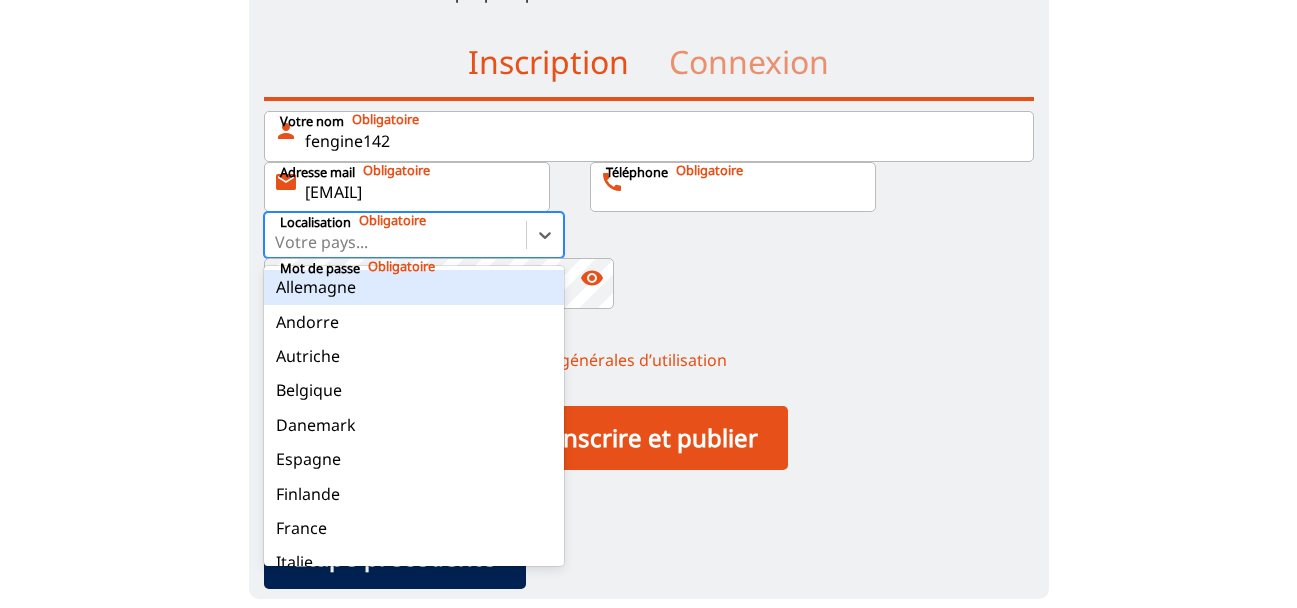 click at bounding box center [395, 242] 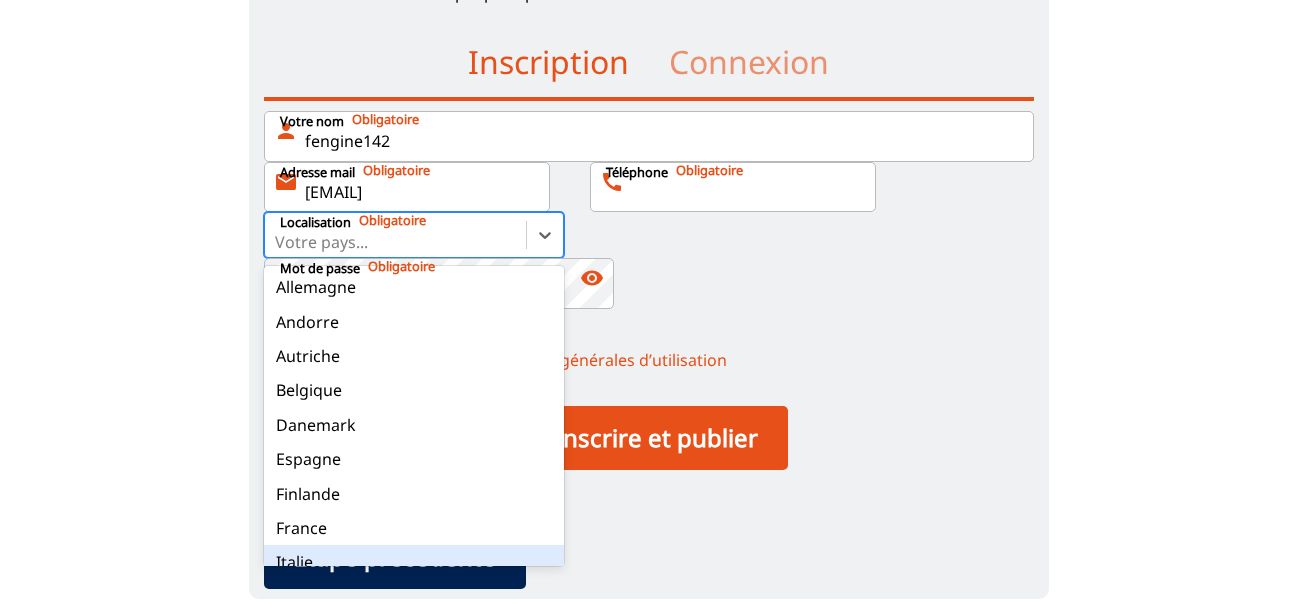 click on "Italie" at bounding box center (414, 562) 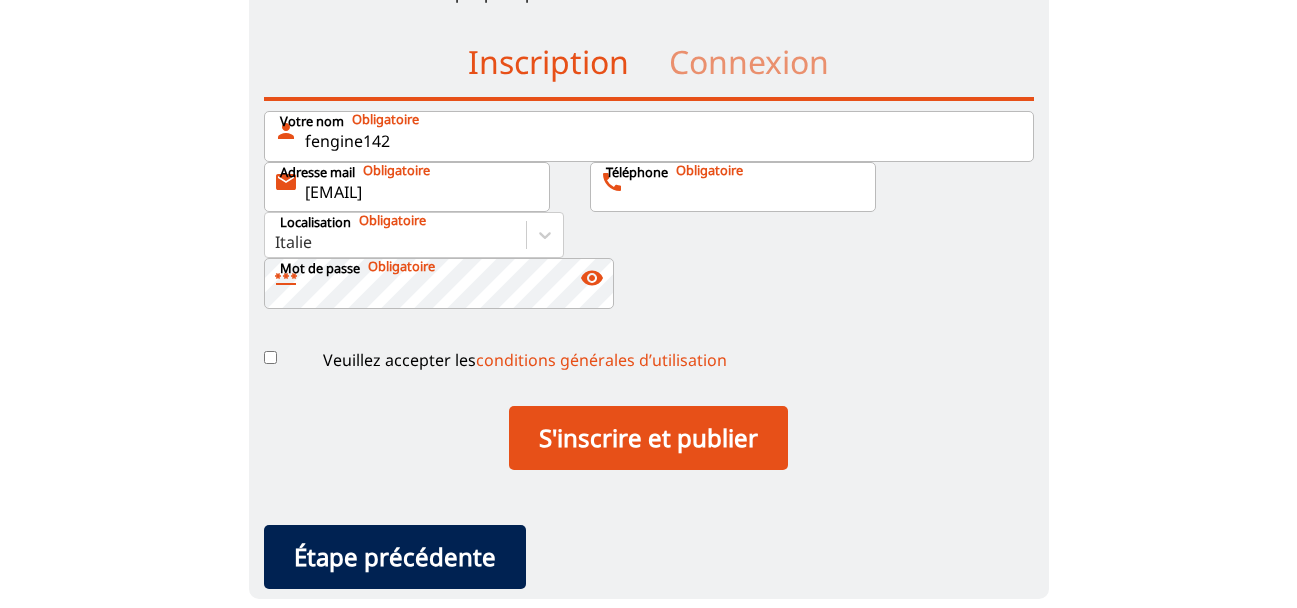 paste on "[PHONE]" 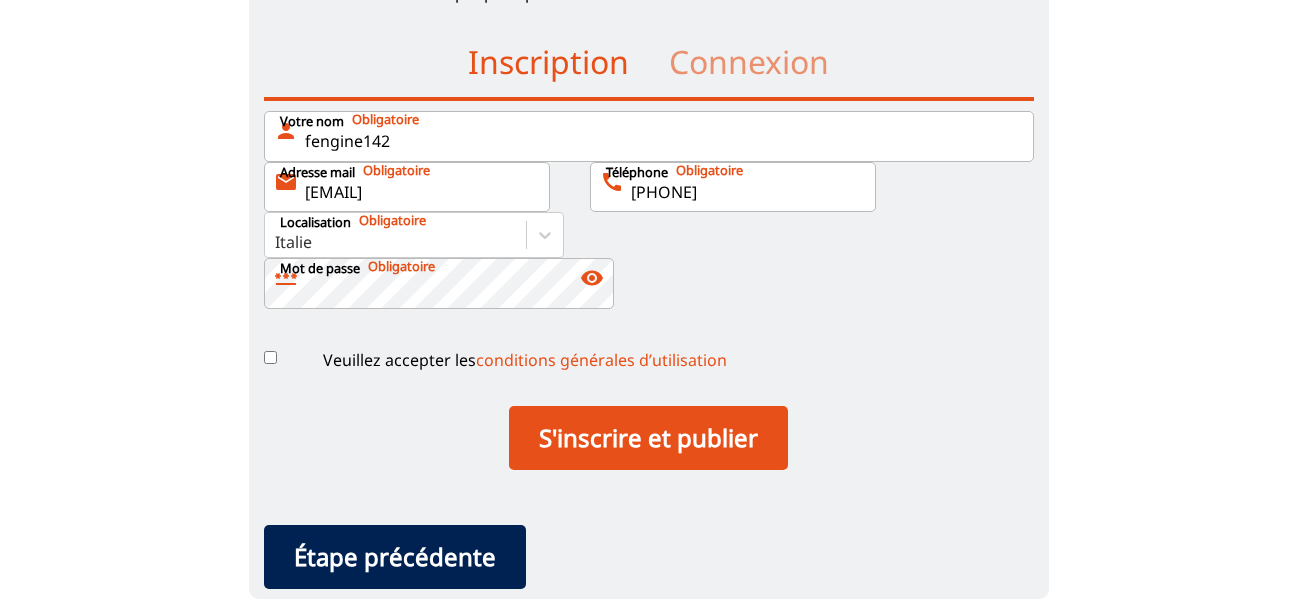 type on "[PHONE]" 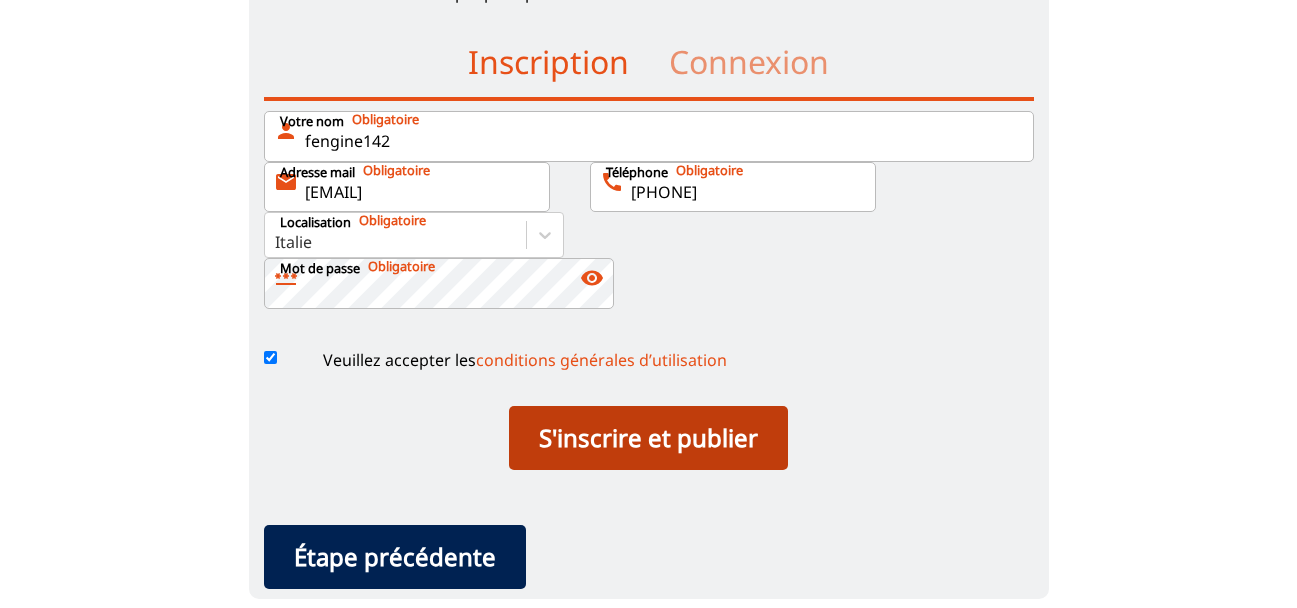click on "S'inscrire et publier" at bounding box center [648, 438] 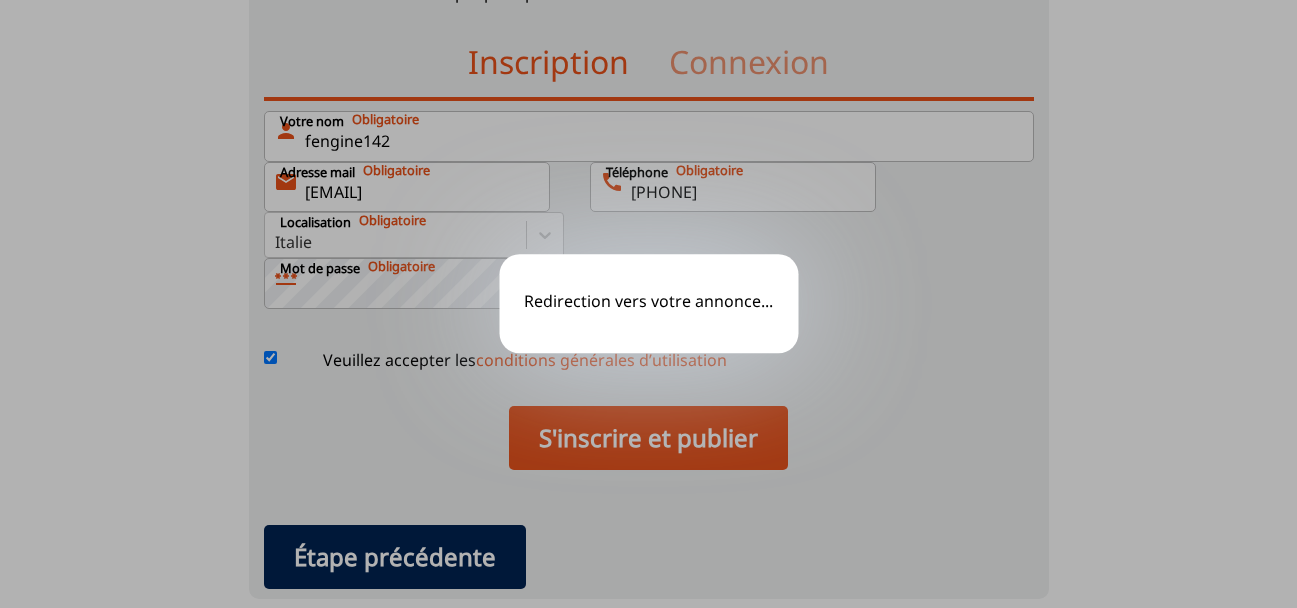 scroll, scrollTop: 0, scrollLeft: 0, axis: both 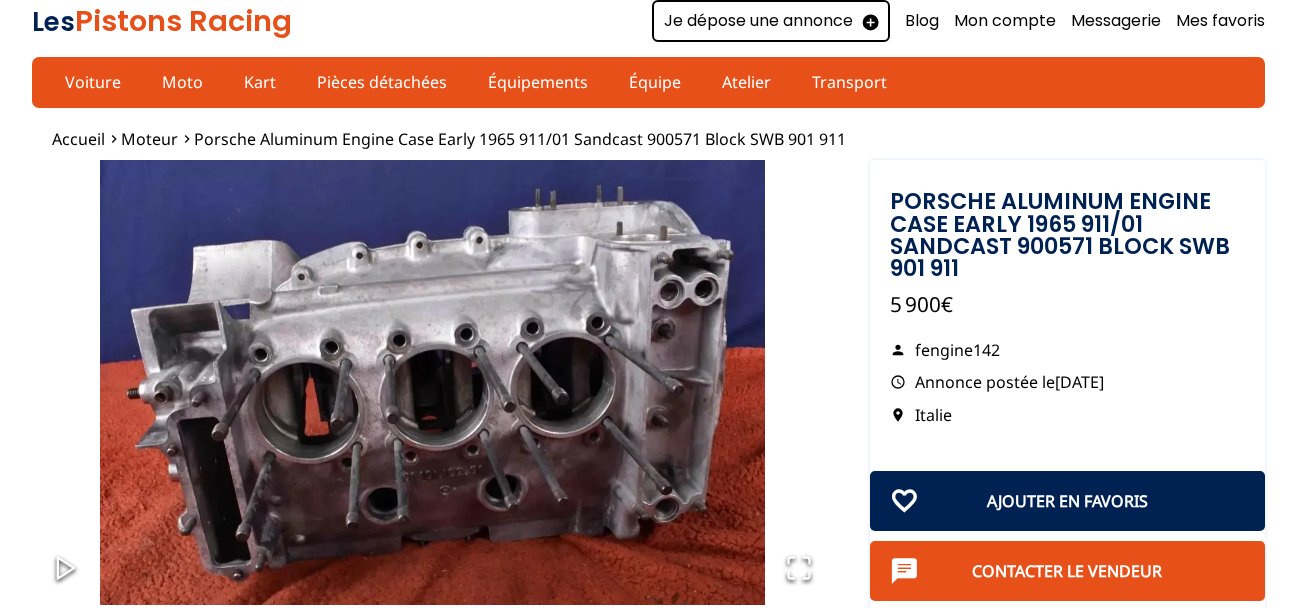 click on "Je dépose une annonce" at bounding box center (771, 21) 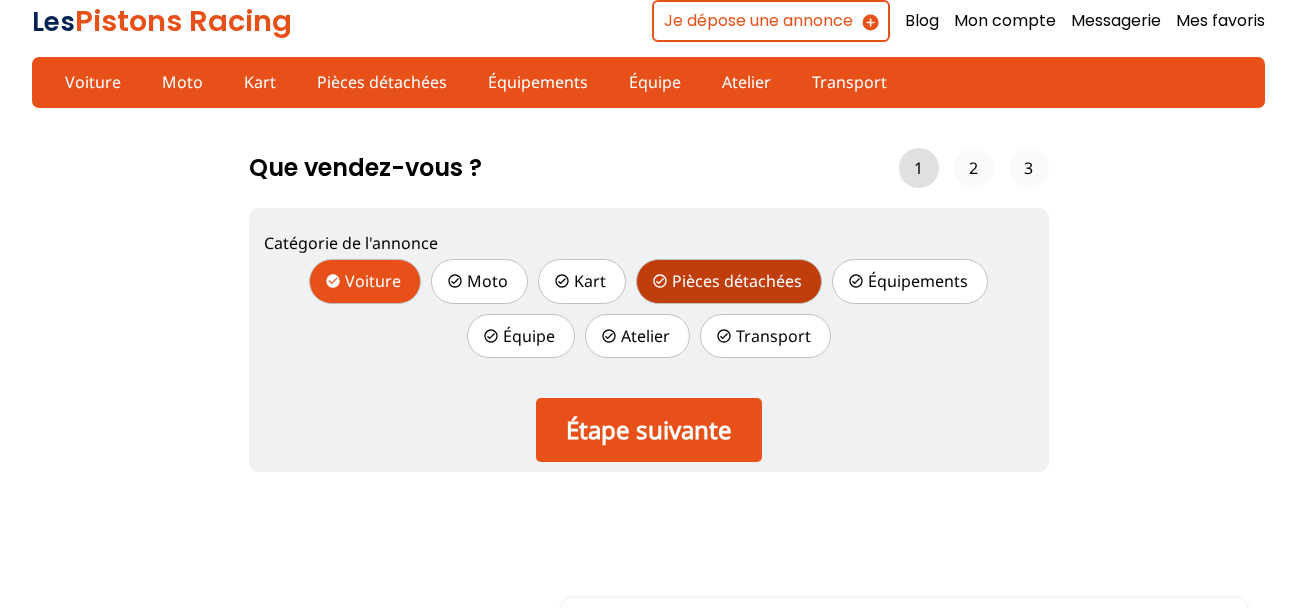 click on "Pièces détachées" at bounding box center (729, 281) 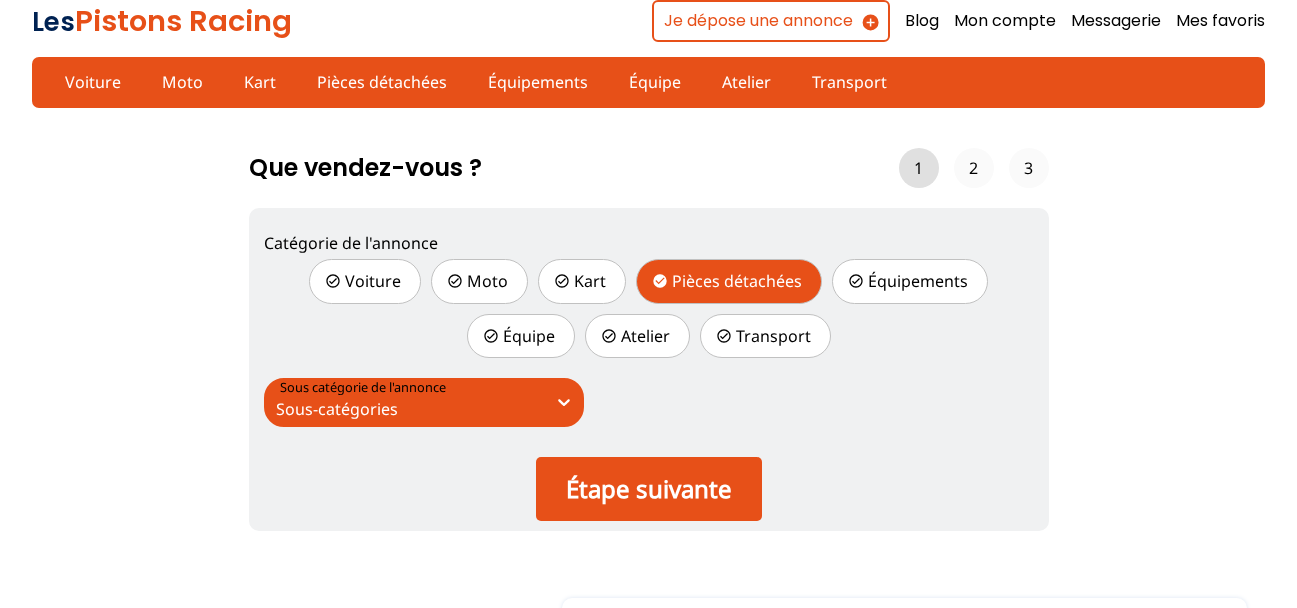 click on "Sous-catégories" at bounding box center (649, 402) 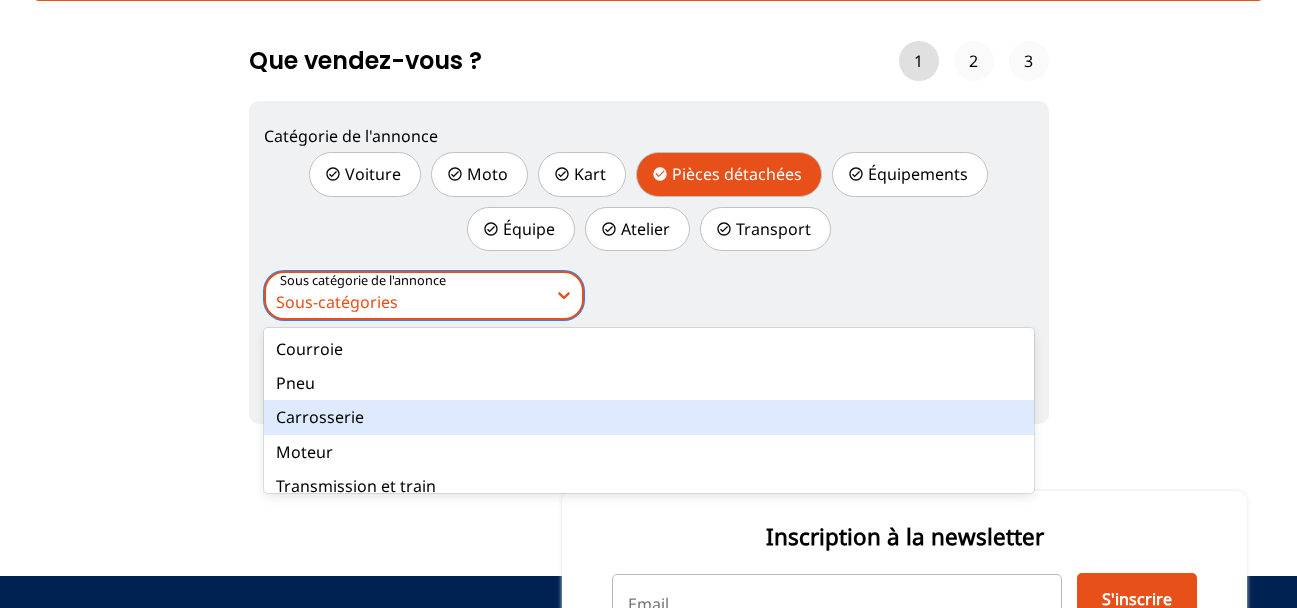 scroll, scrollTop: 117, scrollLeft: 0, axis: vertical 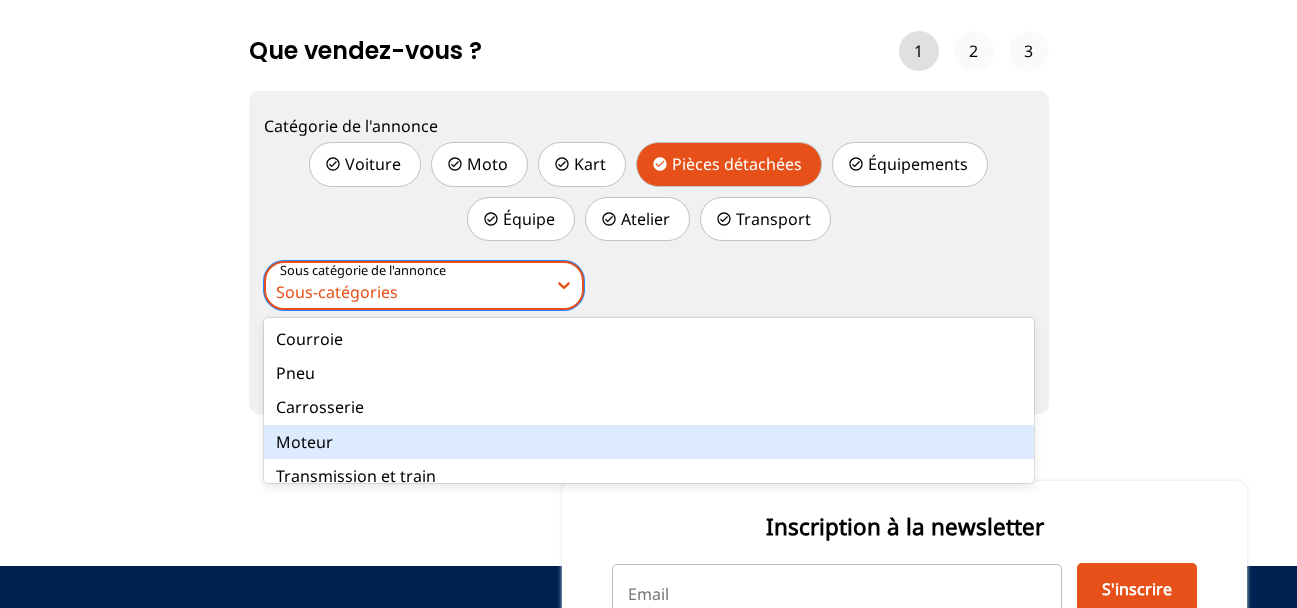 click on "Moteur" at bounding box center [649, 442] 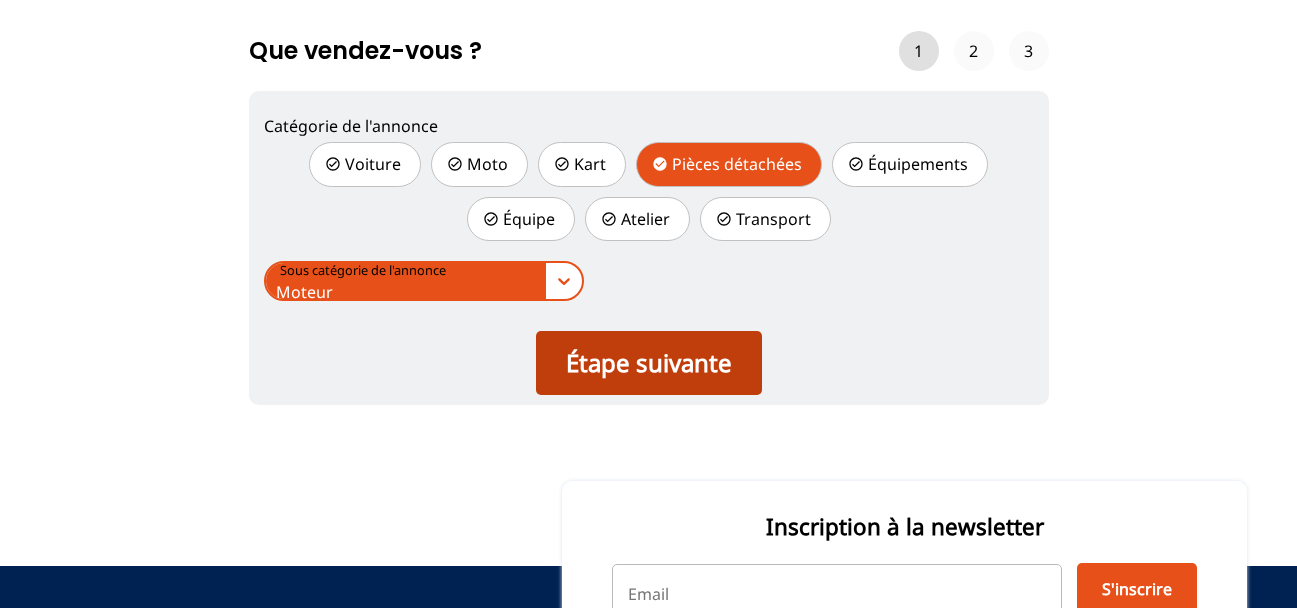 click on "Étape suivante" at bounding box center [649, 363] 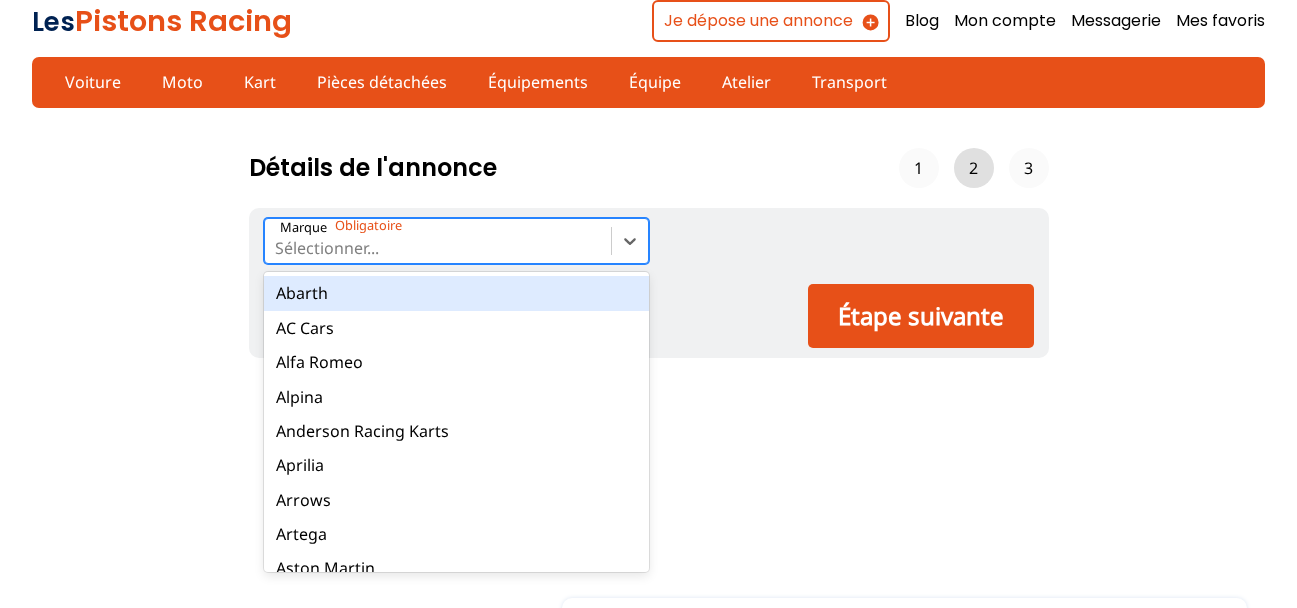 click at bounding box center (438, 248) 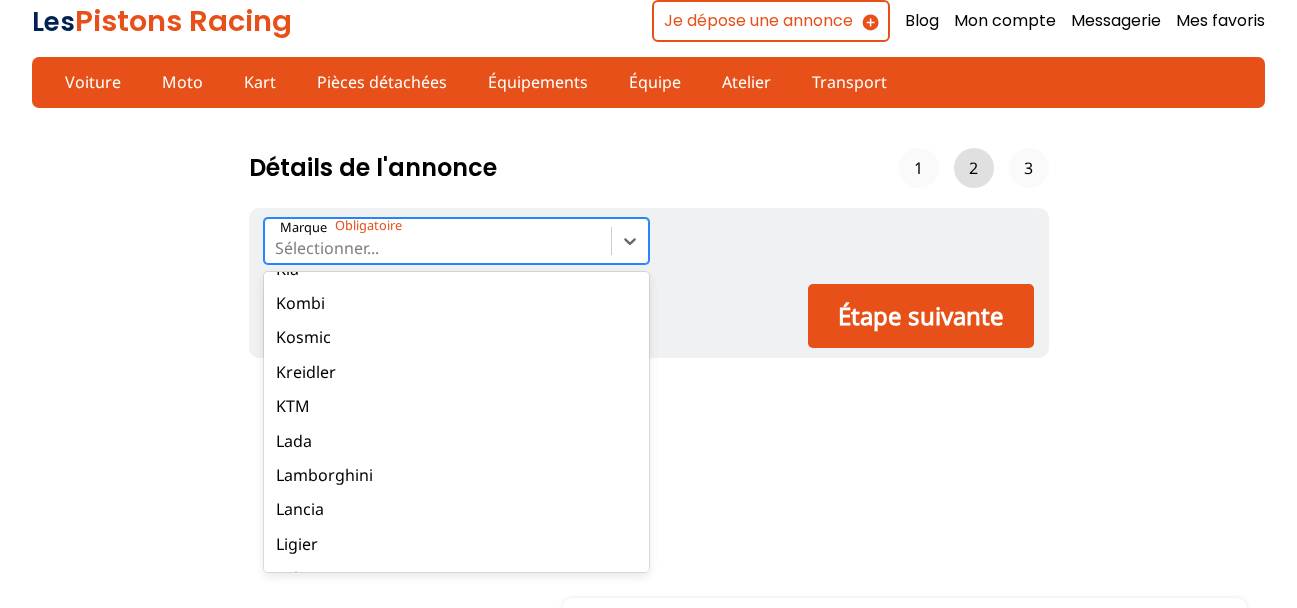 scroll, scrollTop: 2284, scrollLeft: 0, axis: vertical 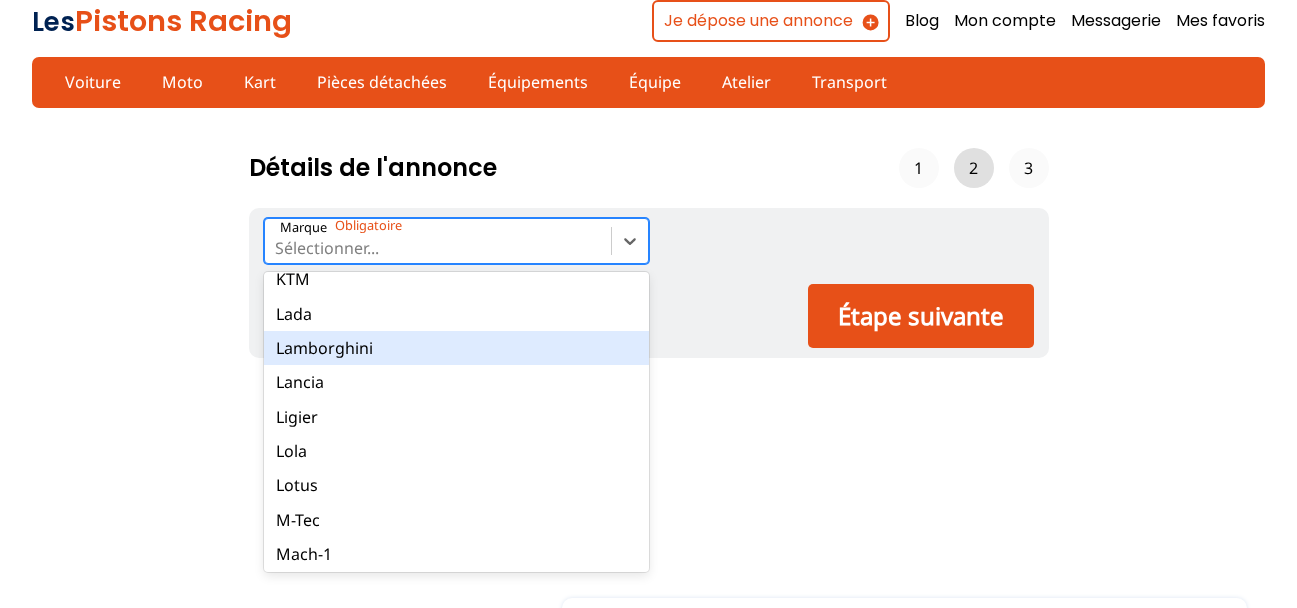 click on "Lamborghini" at bounding box center [456, 348] 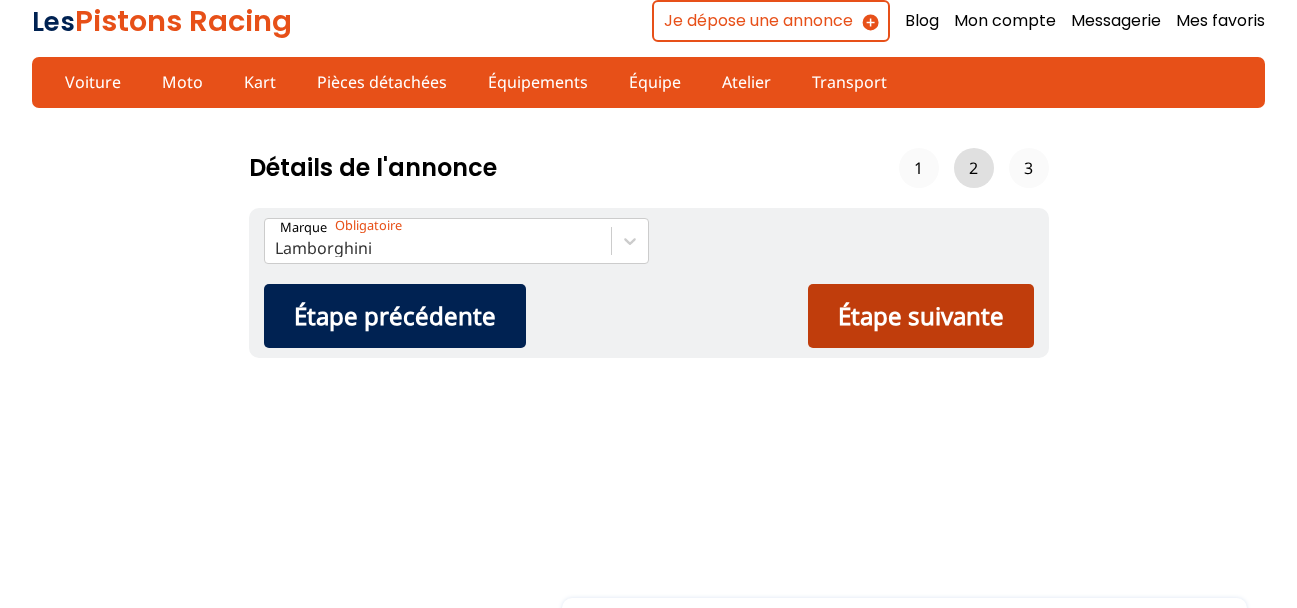 click on "Étape suivante" at bounding box center (921, 316) 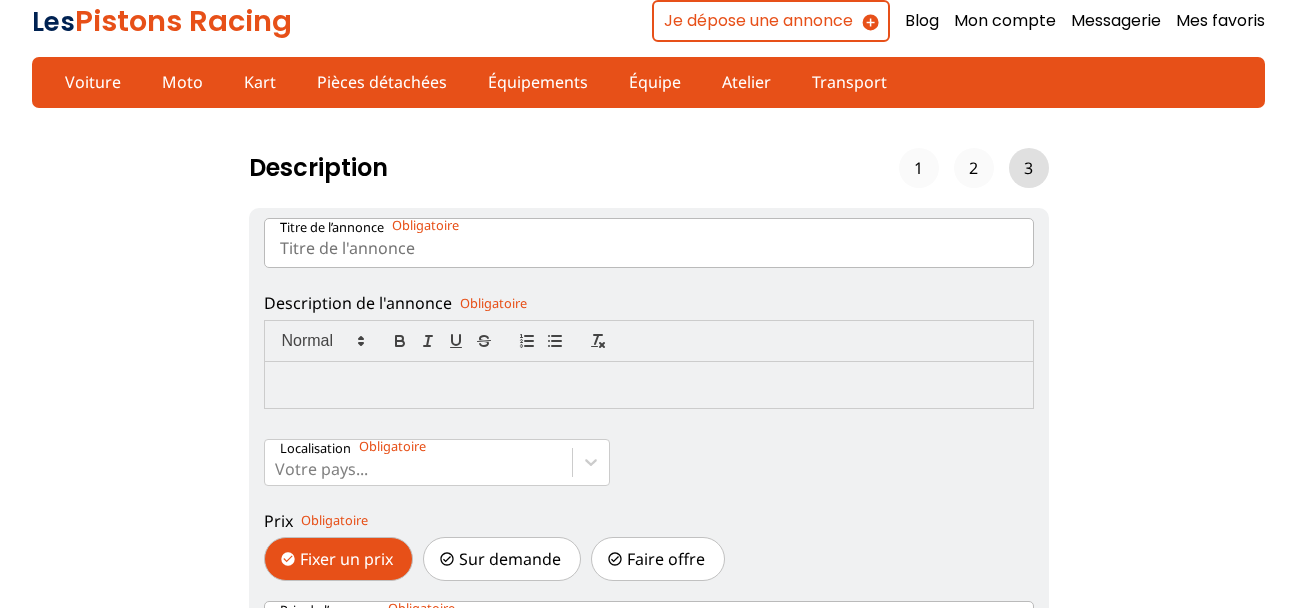 paste on "2019 On LP580 LAMBORGHINI HURACAN COMPLETE ENGINE 5.2 PETROL V10 90 11K" 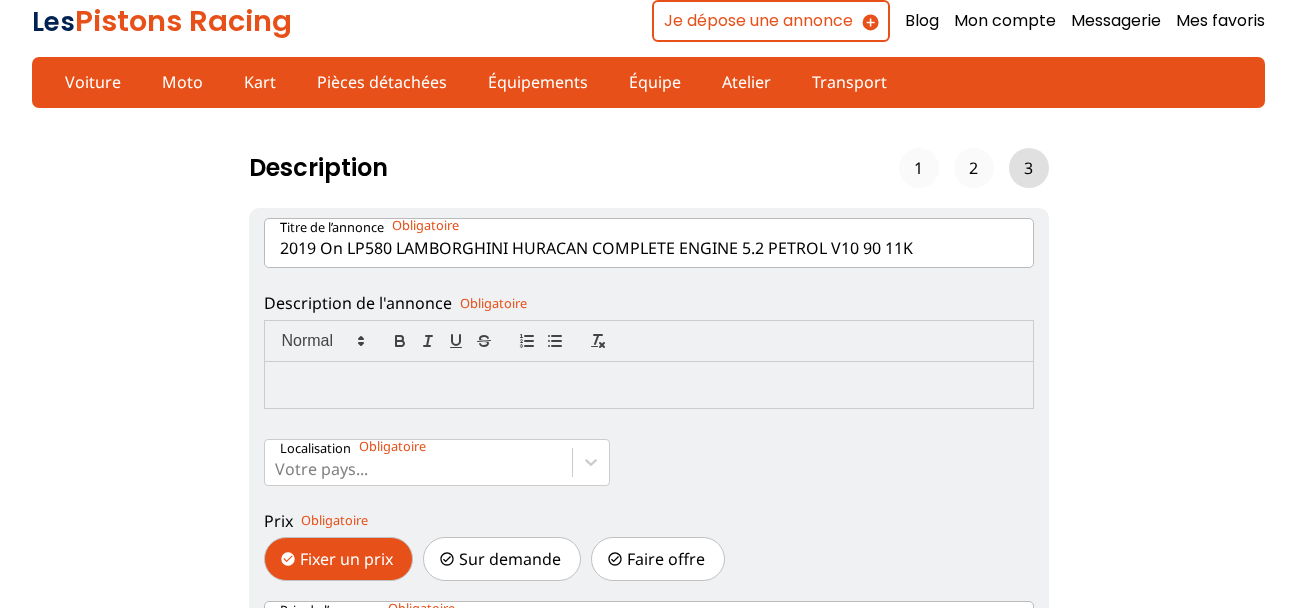 type on "2019 On LP580 LAMBORGHINI HURACAN COMPLETE ENGINE 5.2 PETROL V10 90 11K" 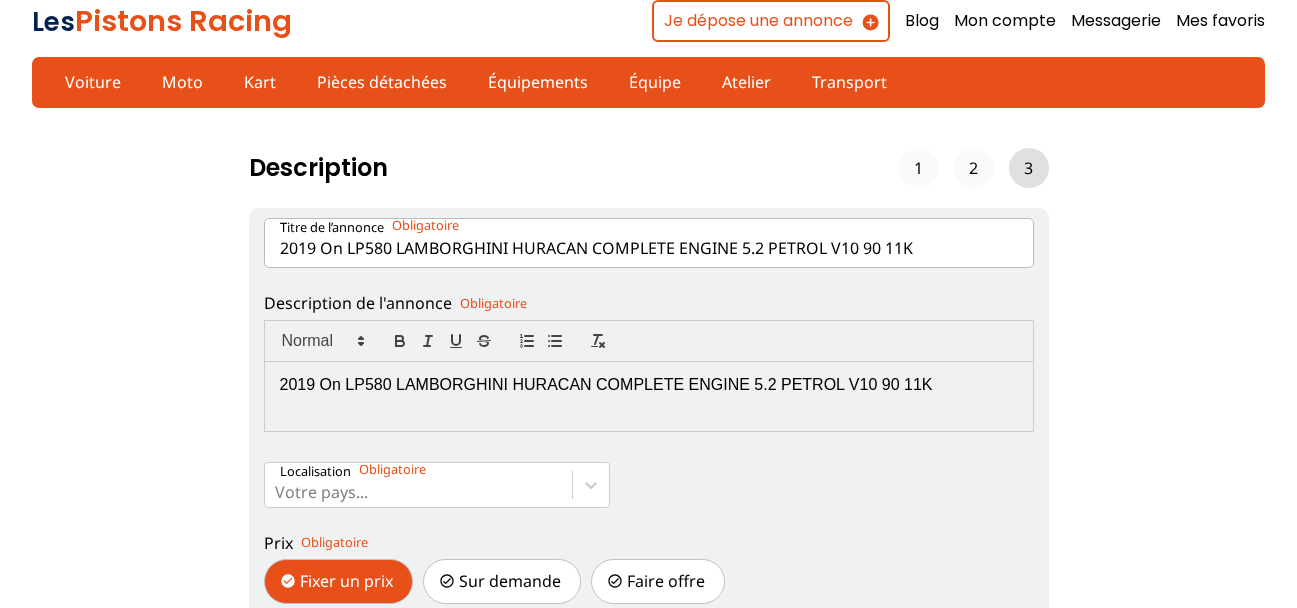 scroll, scrollTop: 0, scrollLeft: 0, axis: both 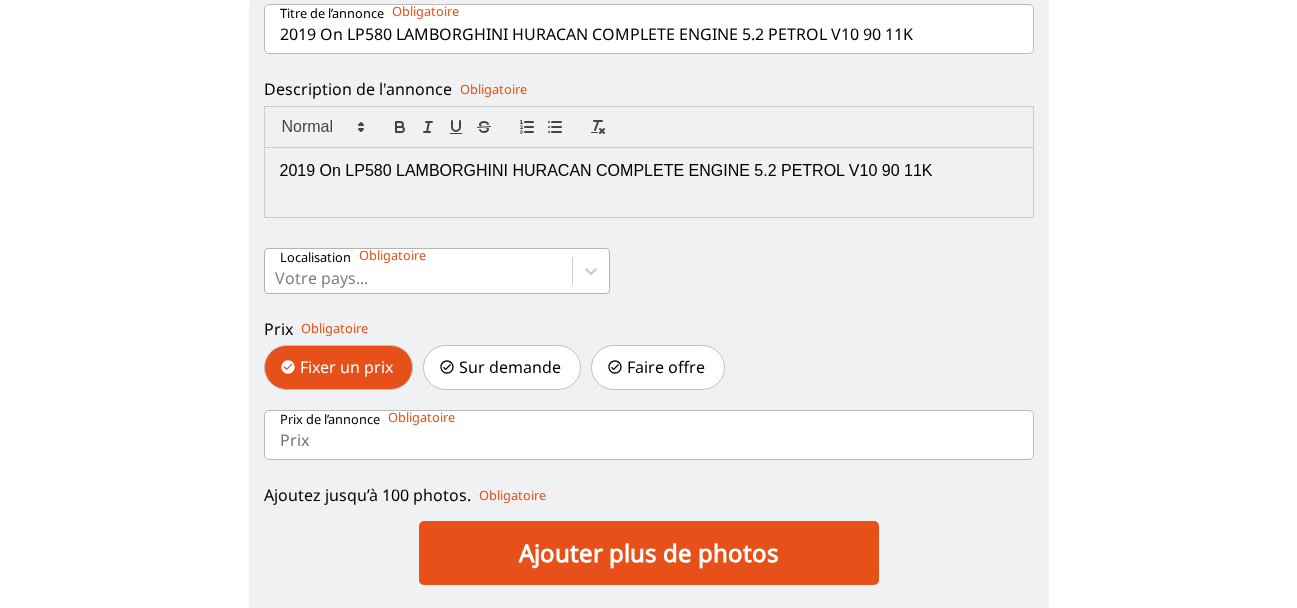 click at bounding box center [419, 278] 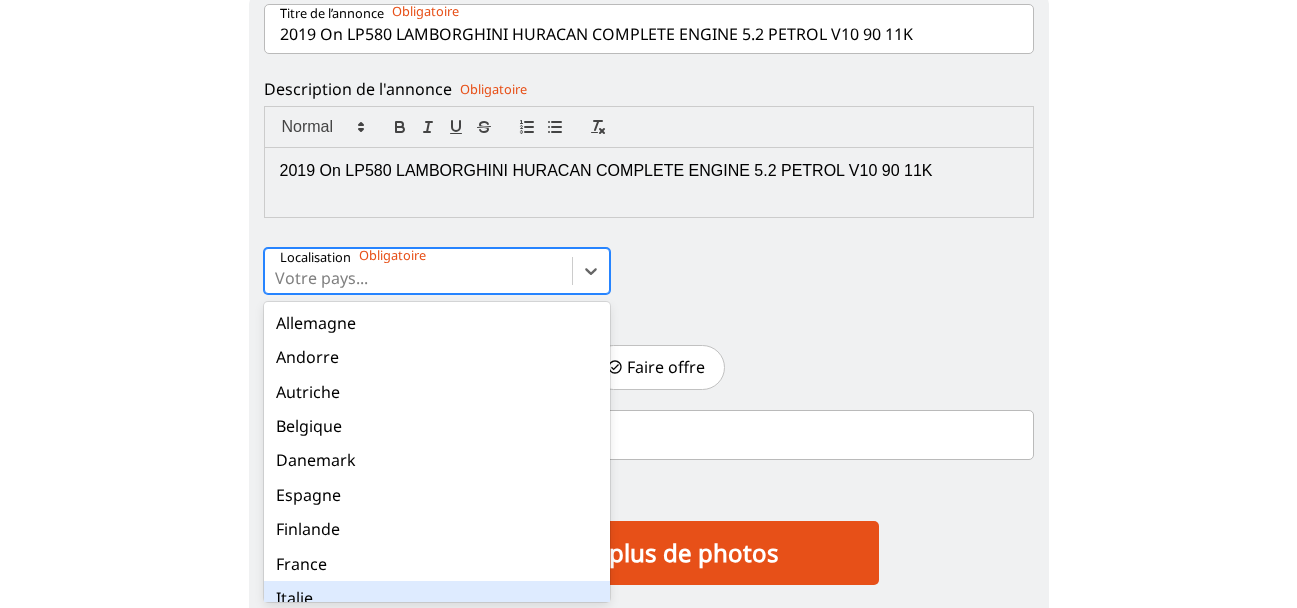 click on "Italie" at bounding box center [437, 598] 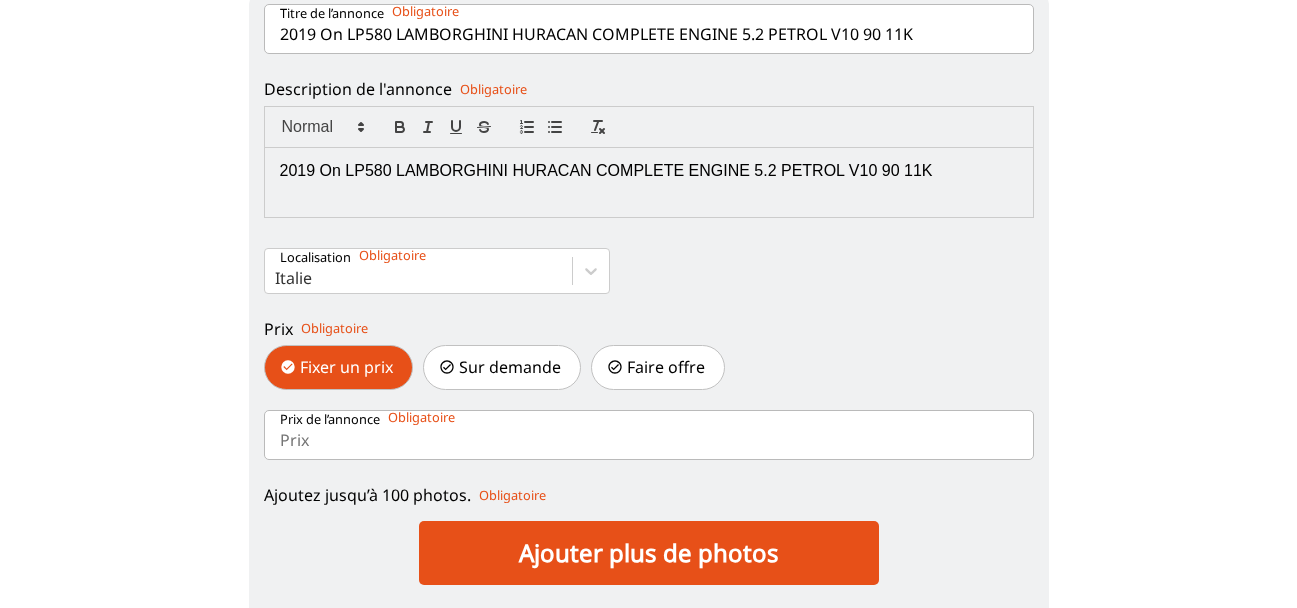 paste on "146" 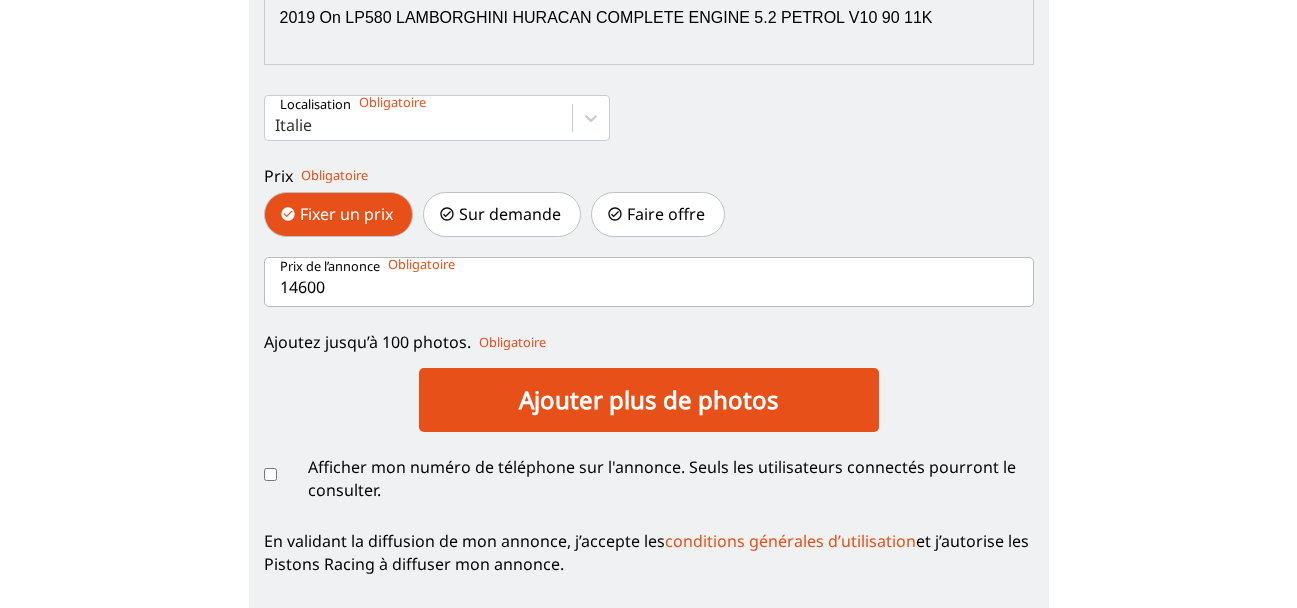 scroll, scrollTop: 511, scrollLeft: 0, axis: vertical 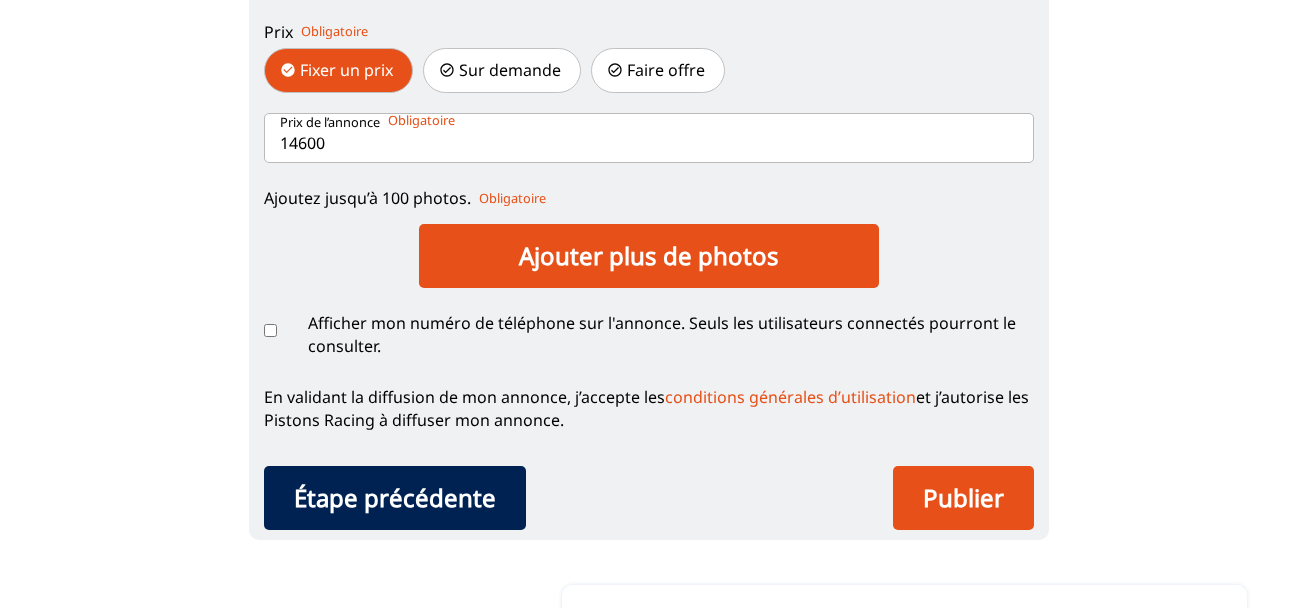 type on "14600" 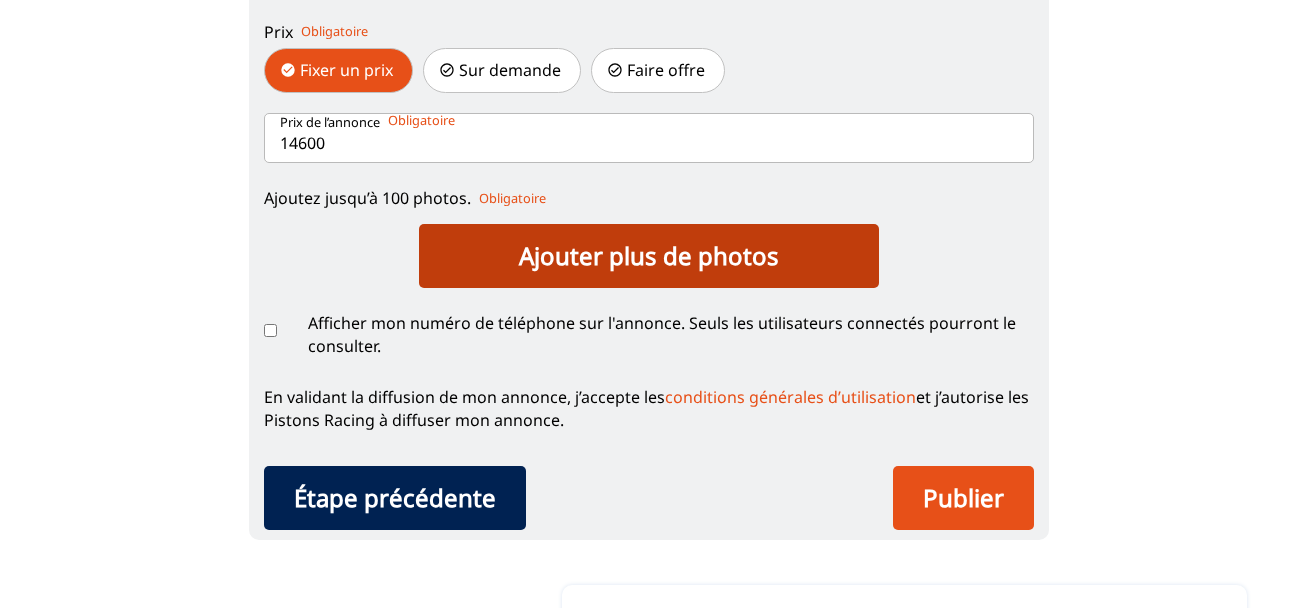 click on "Ajouter plus de photos" at bounding box center (649, 256) 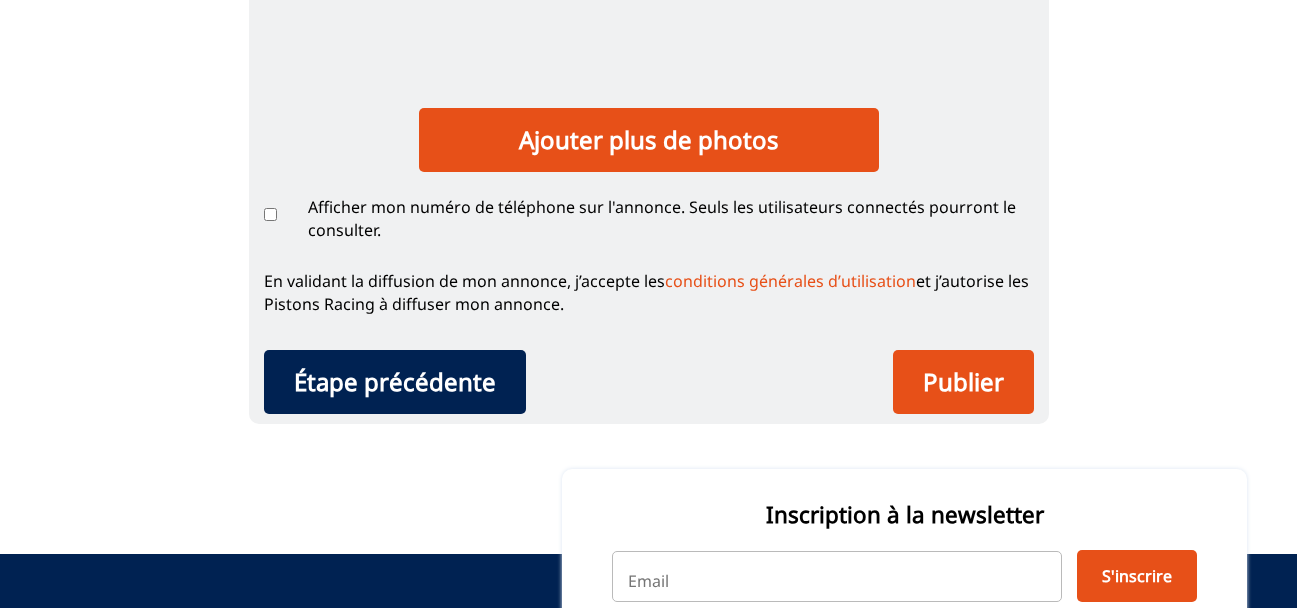 scroll, scrollTop: 798, scrollLeft: 0, axis: vertical 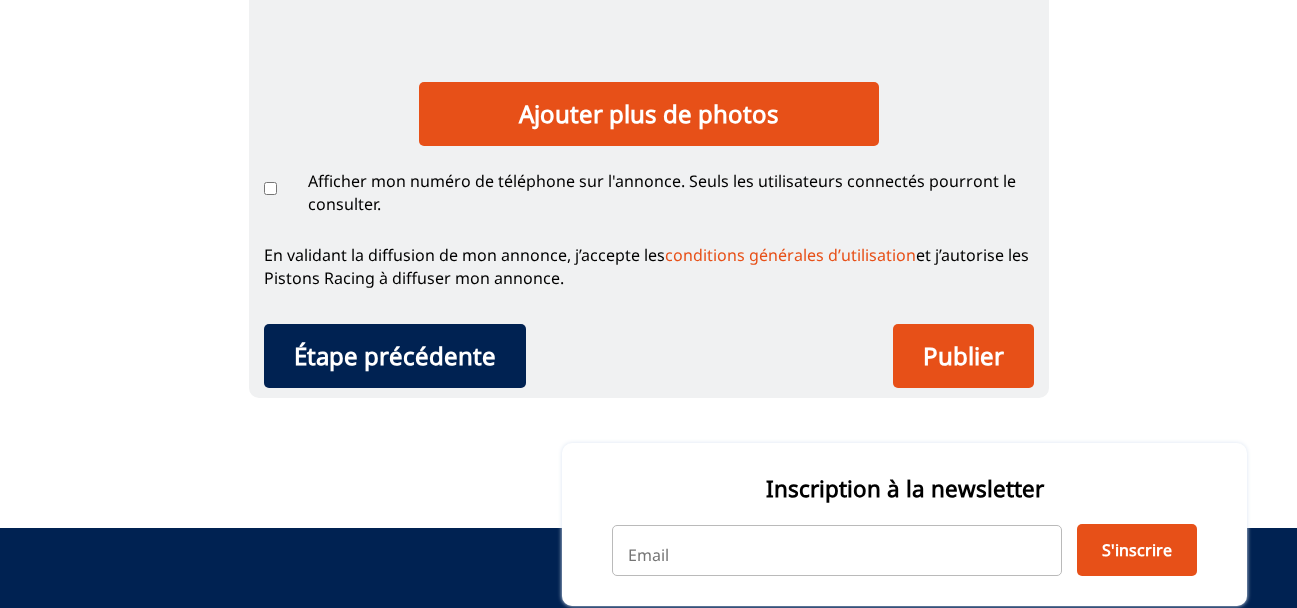 click on "Afficher mon numéro de téléphone sur l'annonce. Seuls les utilisateurs connectés pourront le consulter." at bounding box center (270, 188) 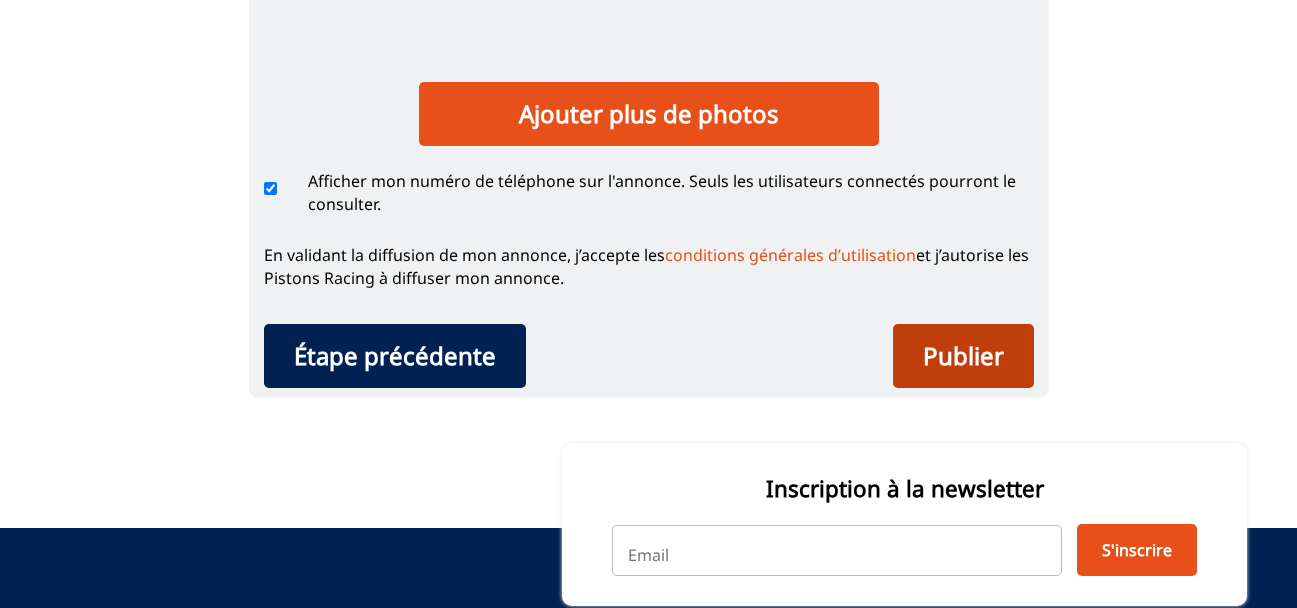 click on "Publier" at bounding box center [963, 356] 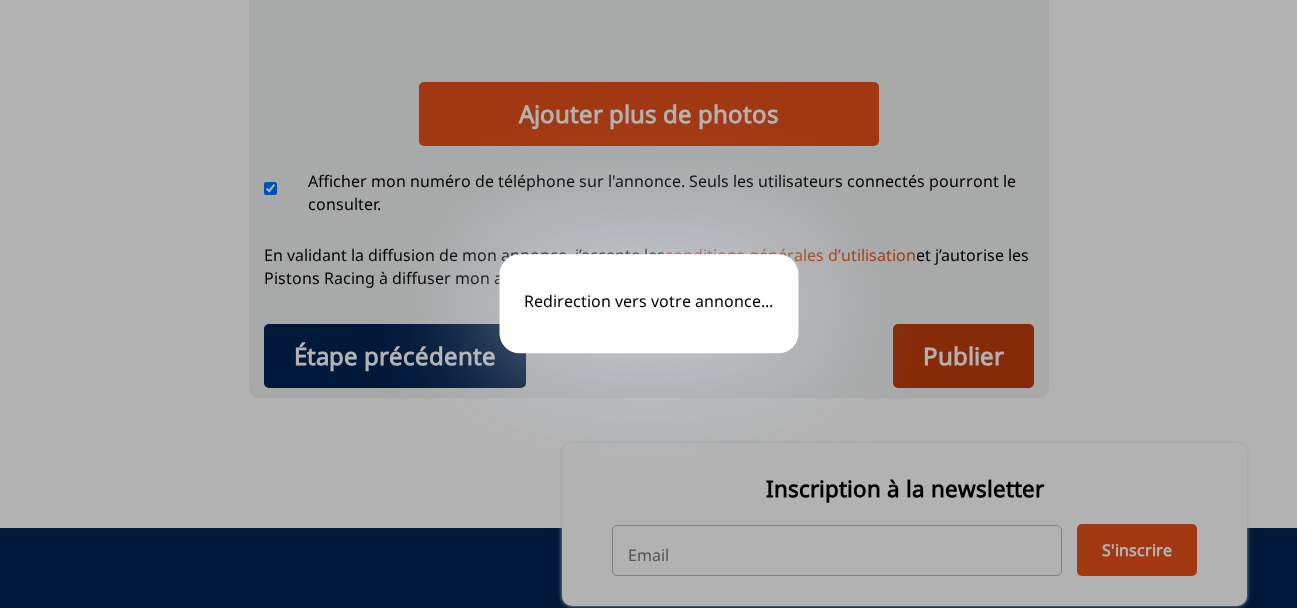 scroll, scrollTop: 0, scrollLeft: 0, axis: both 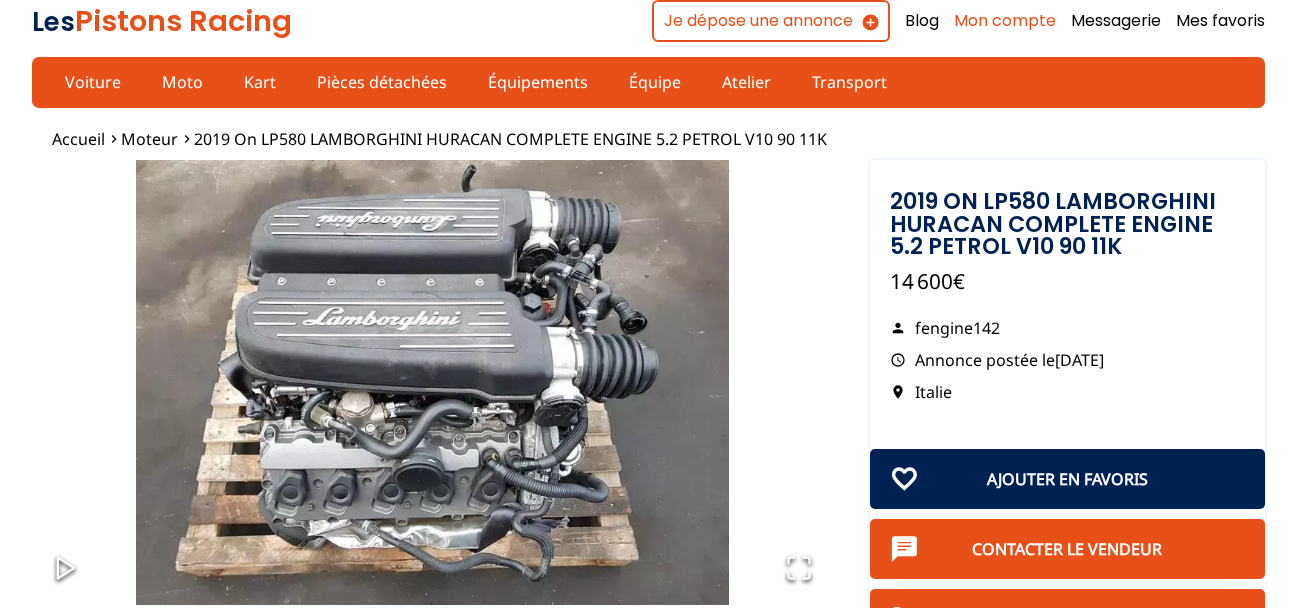 click on "Mon compte" at bounding box center (1005, 21) 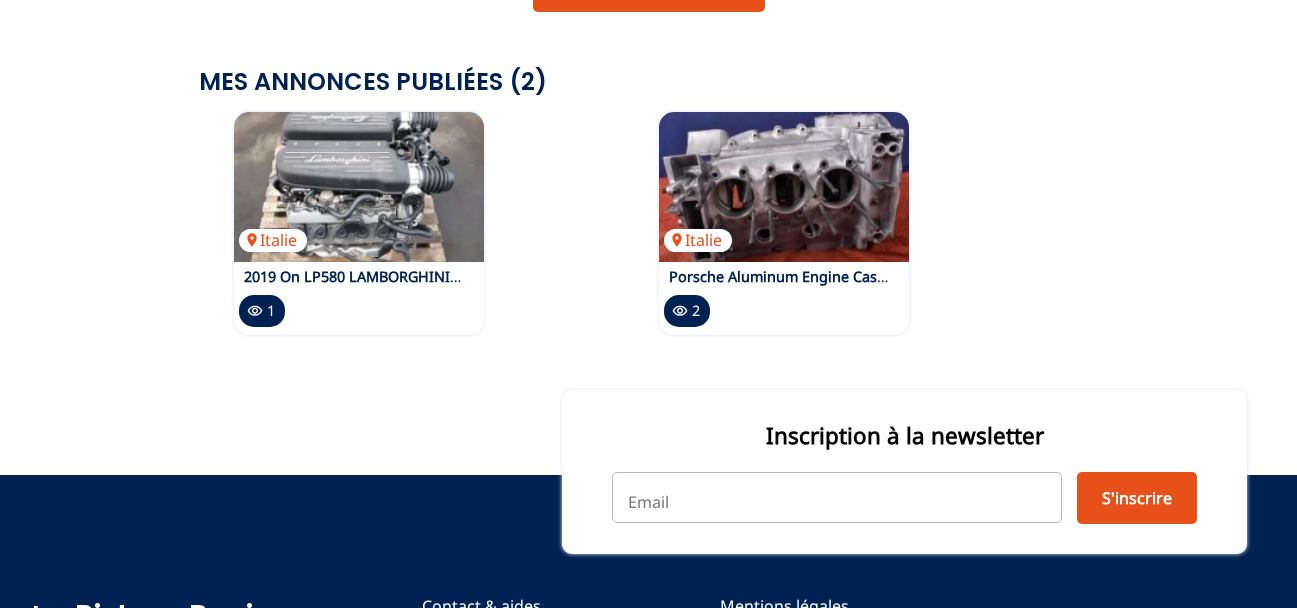 scroll, scrollTop: 600, scrollLeft: 0, axis: vertical 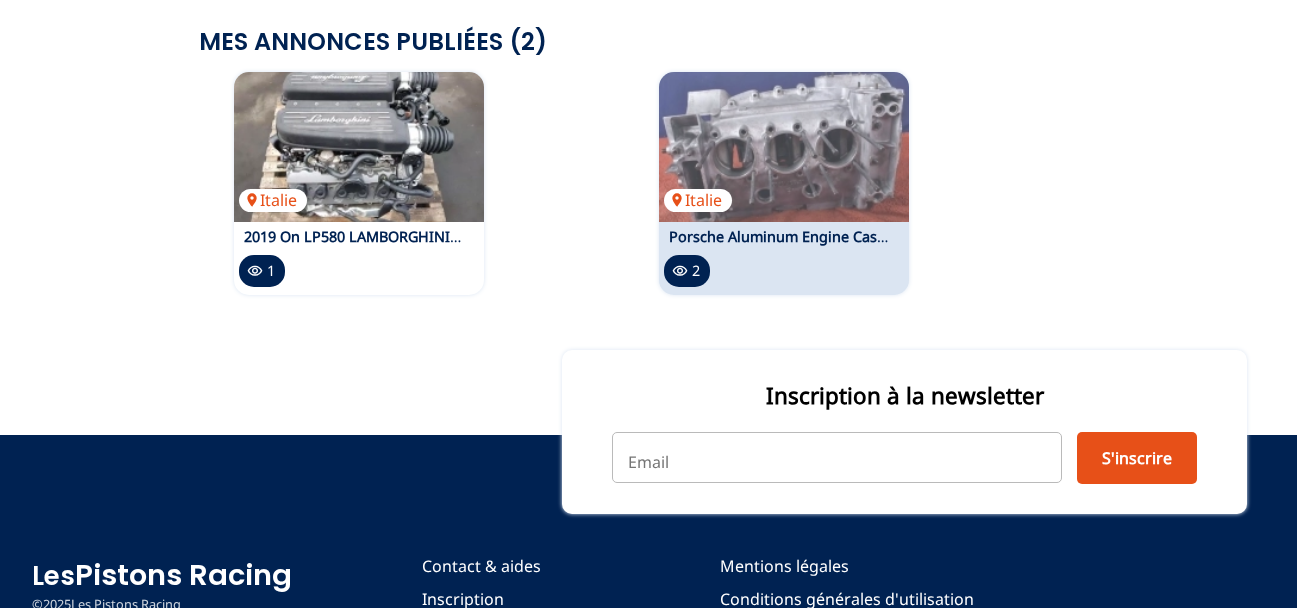 click on "Porsche Aluminum Engine Case early 1965 911/01 Sandcast 900571 Block SWB 901 911" at bounding box center [962, 236] 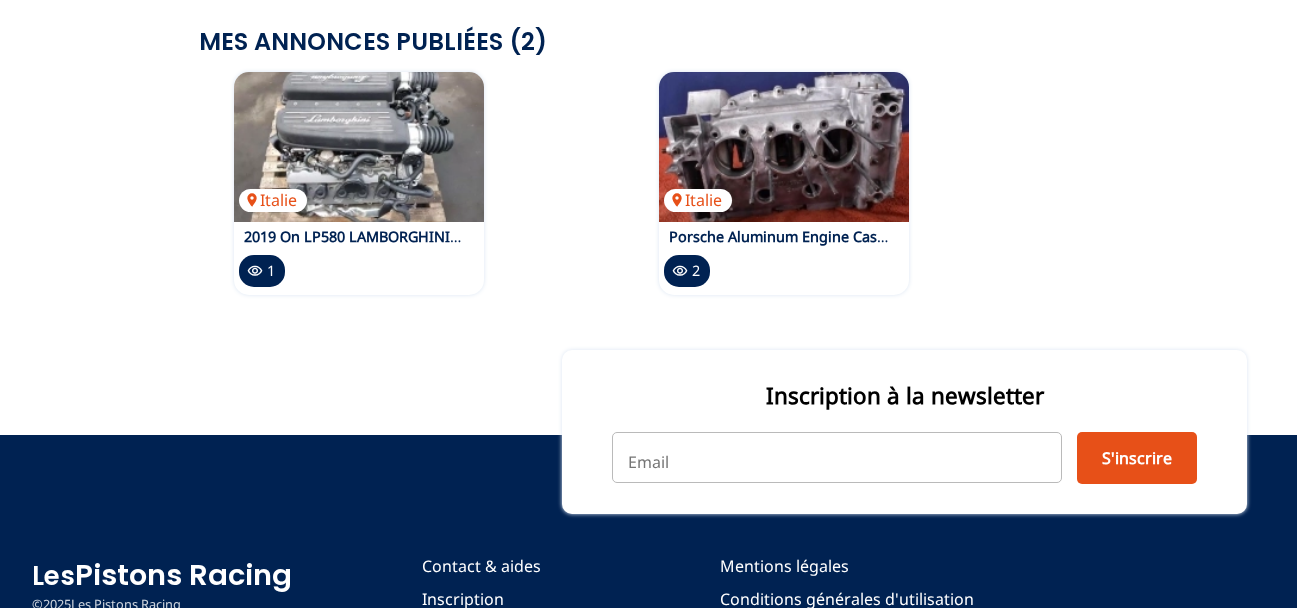 scroll, scrollTop: 0, scrollLeft: 0, axis: both 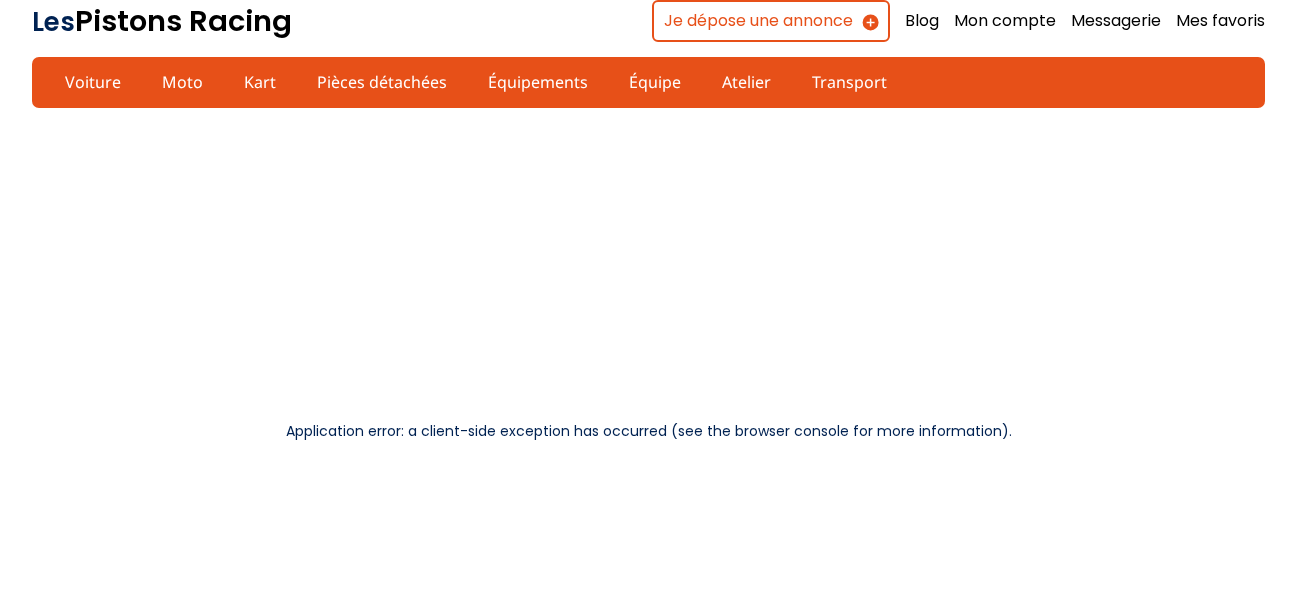 click on "Les  Pistons Racing" at bounding box center (162, 21) 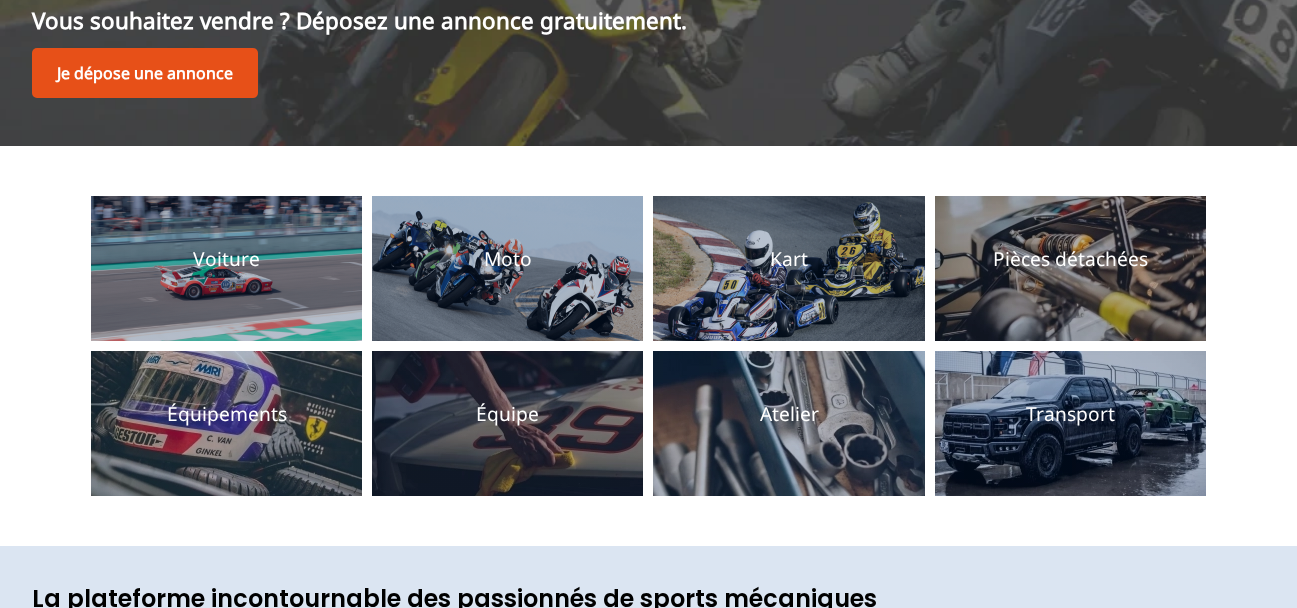 scroll, scrollTop: 395, scrollLeft: 0, axis: vertical 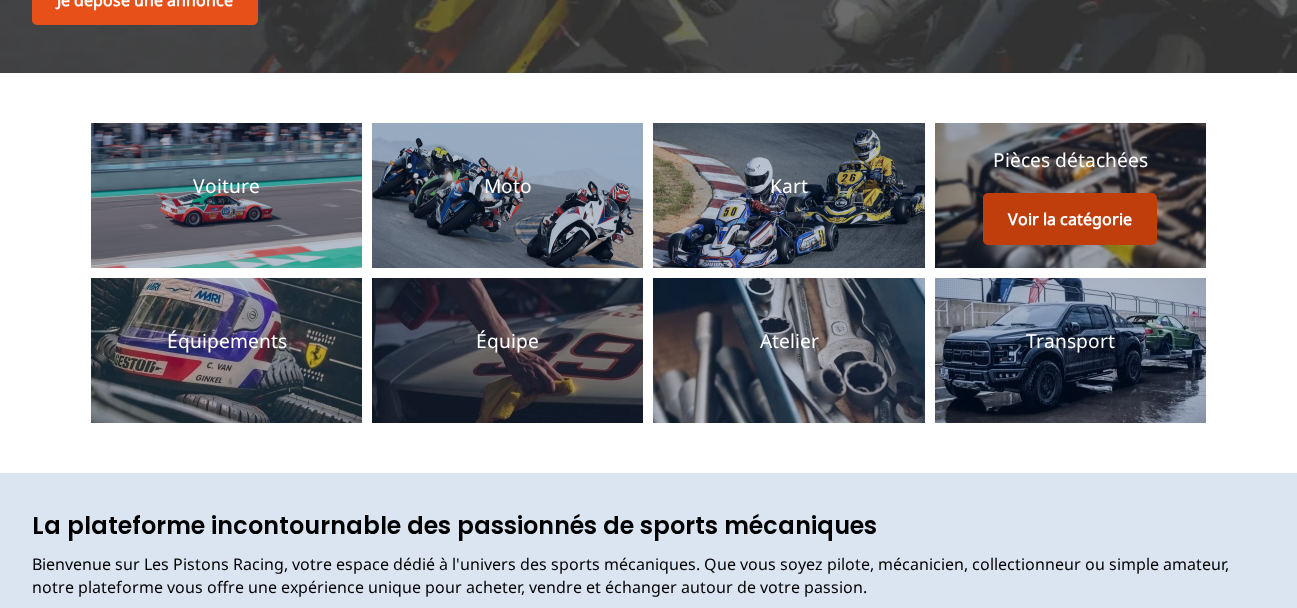 click on "Voir la catégorie" at bounding box center (1070, 219) 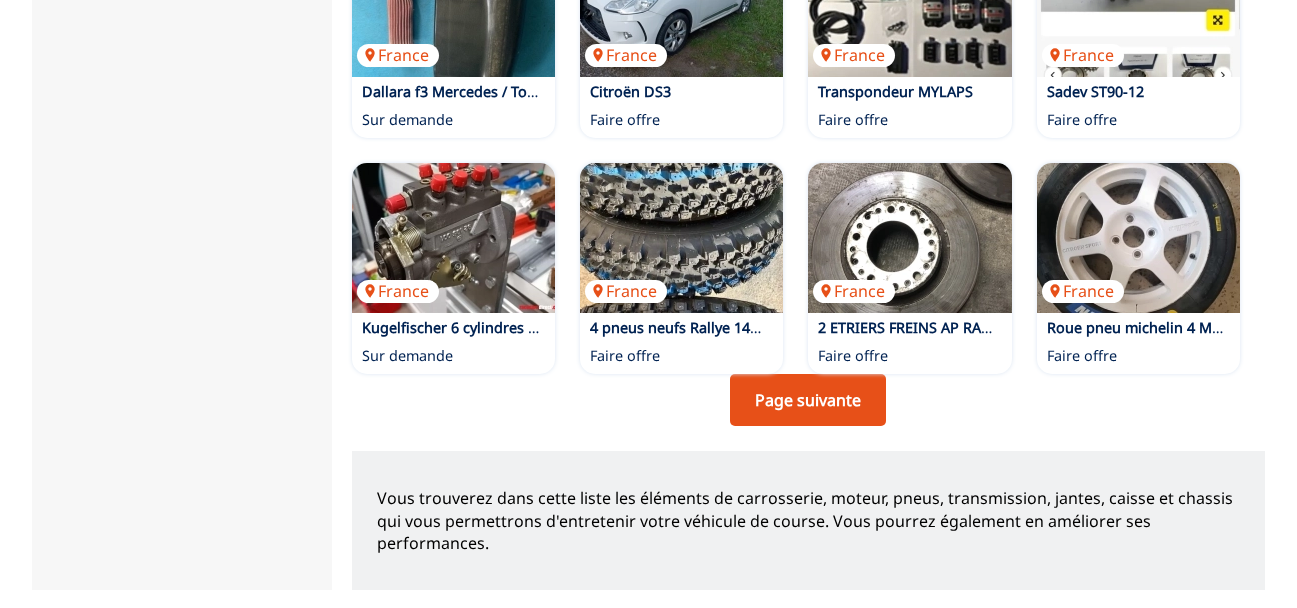 scroll, scrollTop: 1561, scrollLeft: 0, axis: vertical 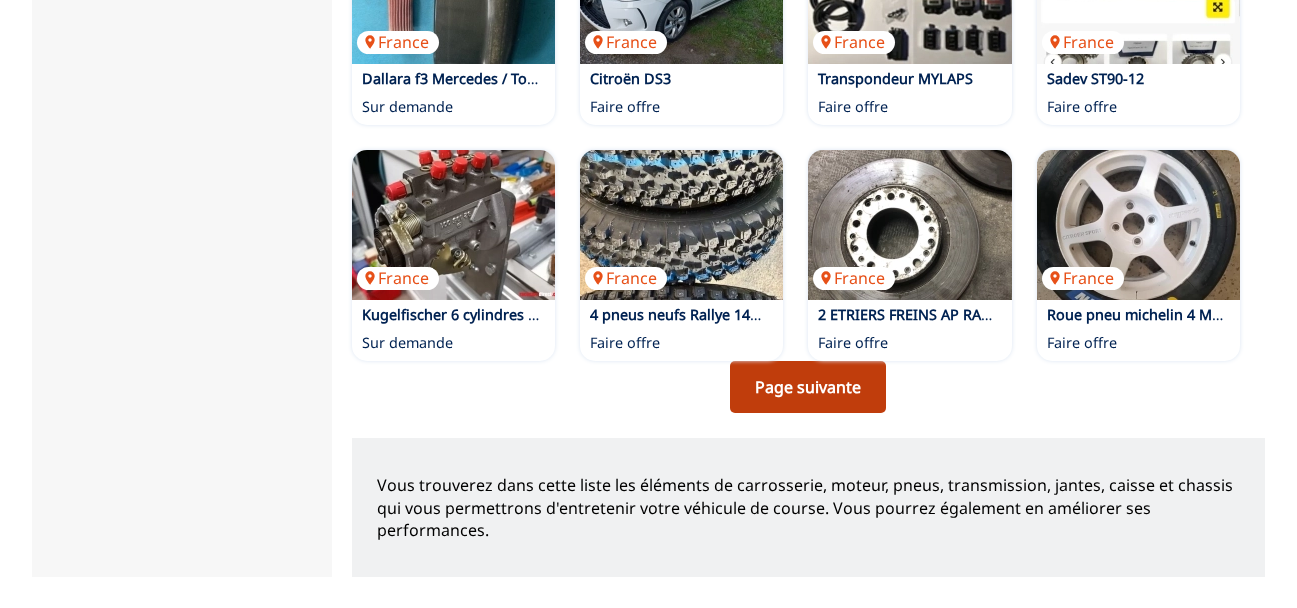 click on "Page suivante" at bounding box center [808, 387] 